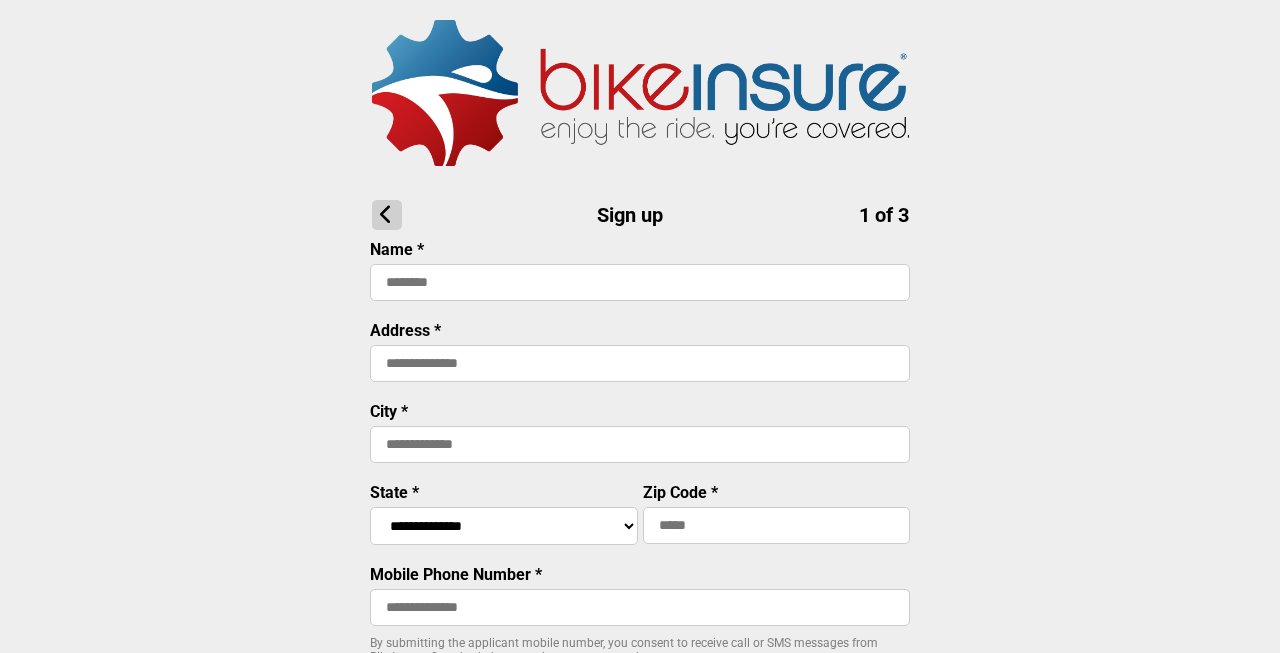 scroll, scrollTop: 0, scrollLeft: 0, axis: both 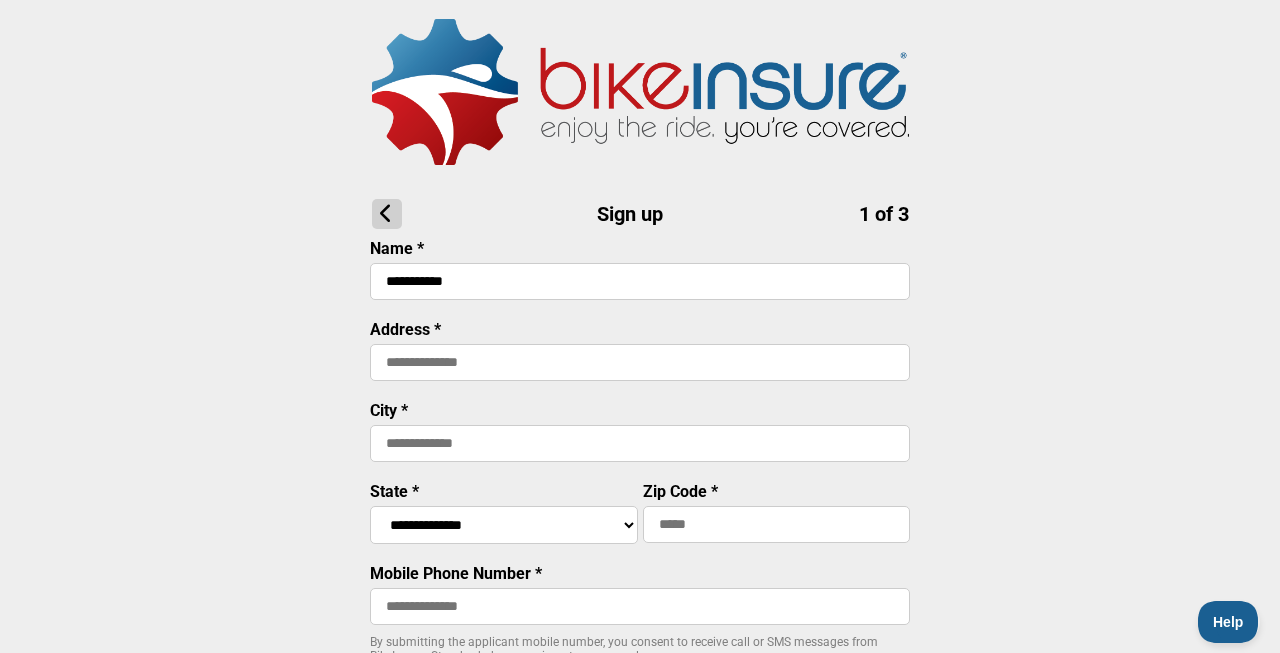 type on "**********" 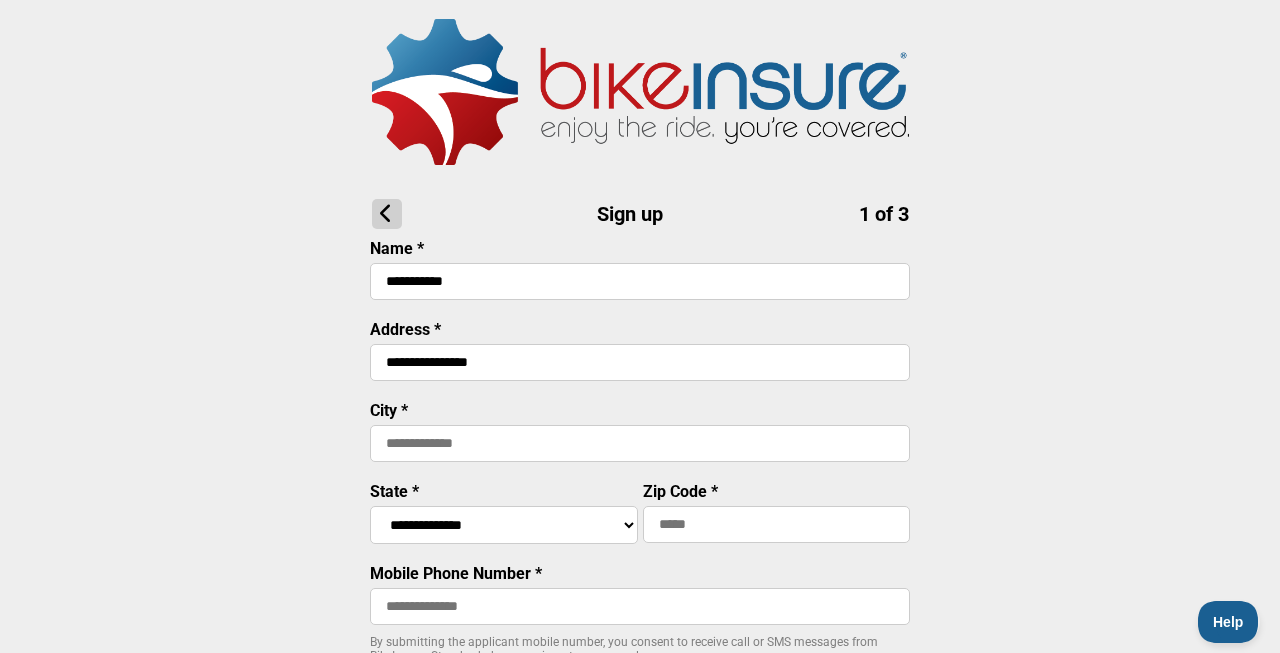 click on "**********" at bounding box center (640, 362) 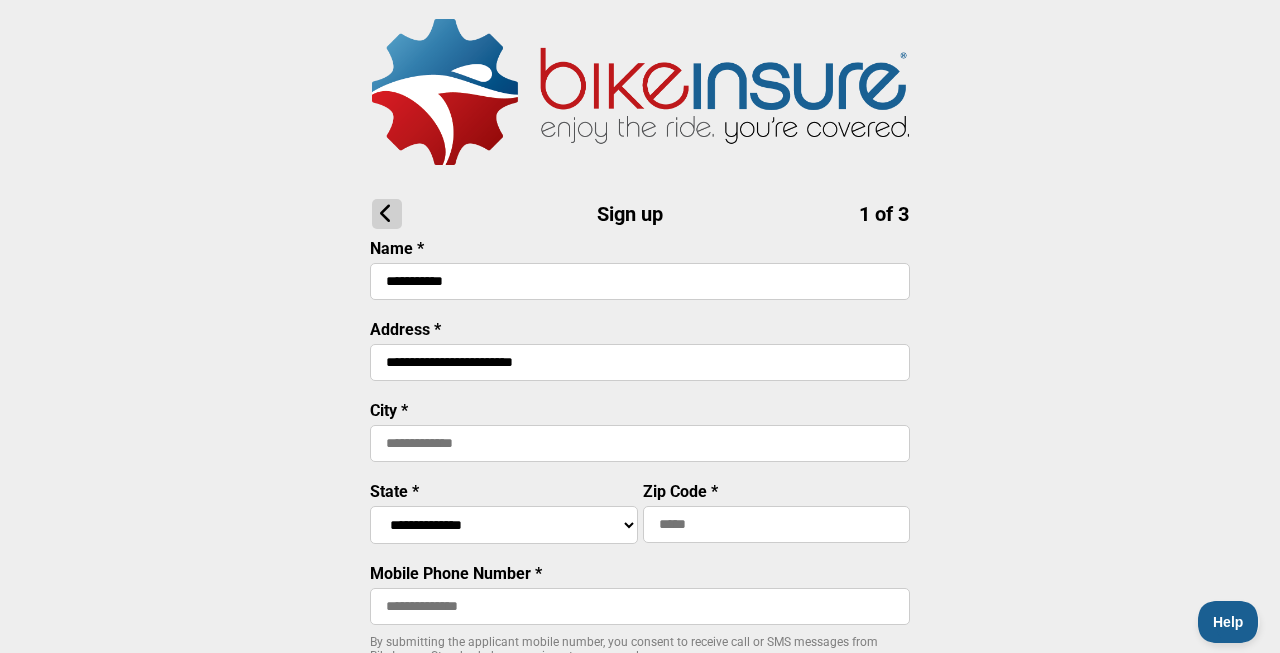 type on "**********" 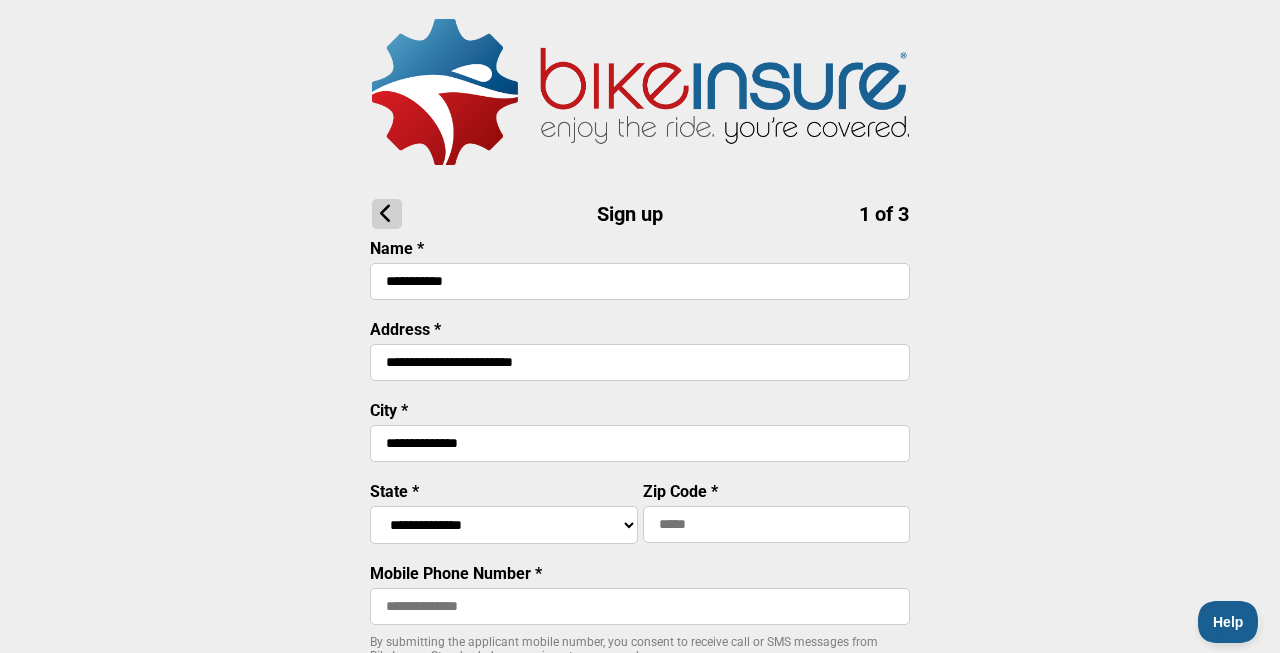 type on "**********" 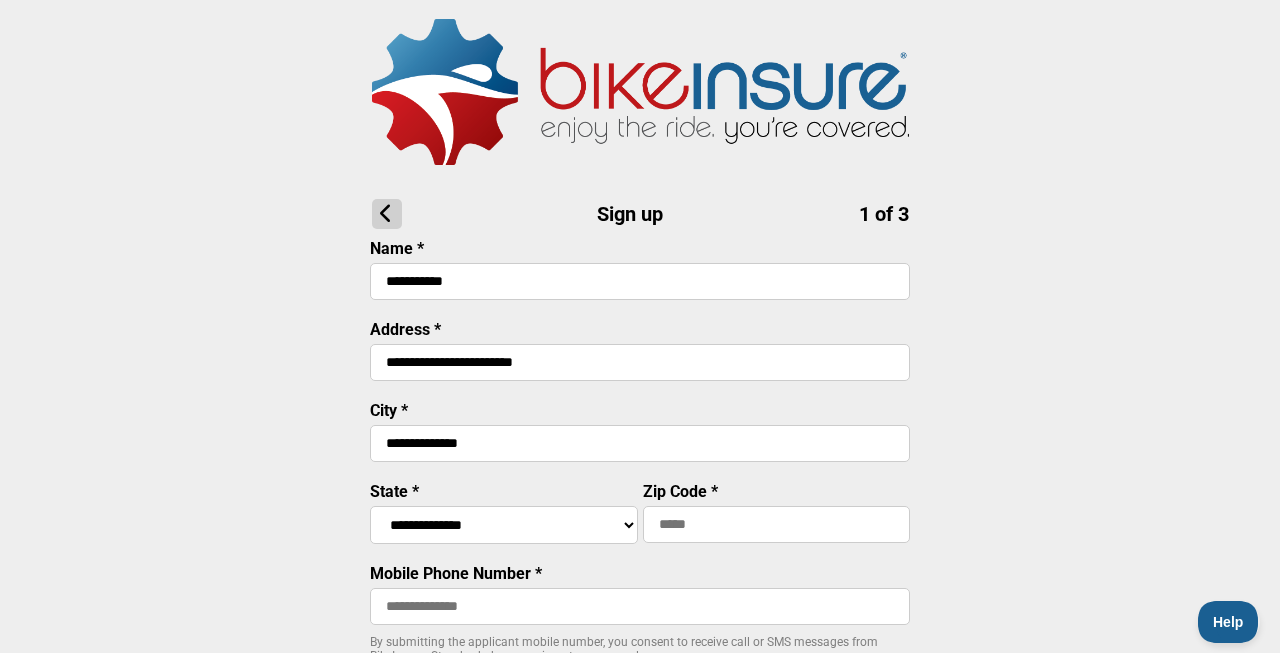 select on "****" 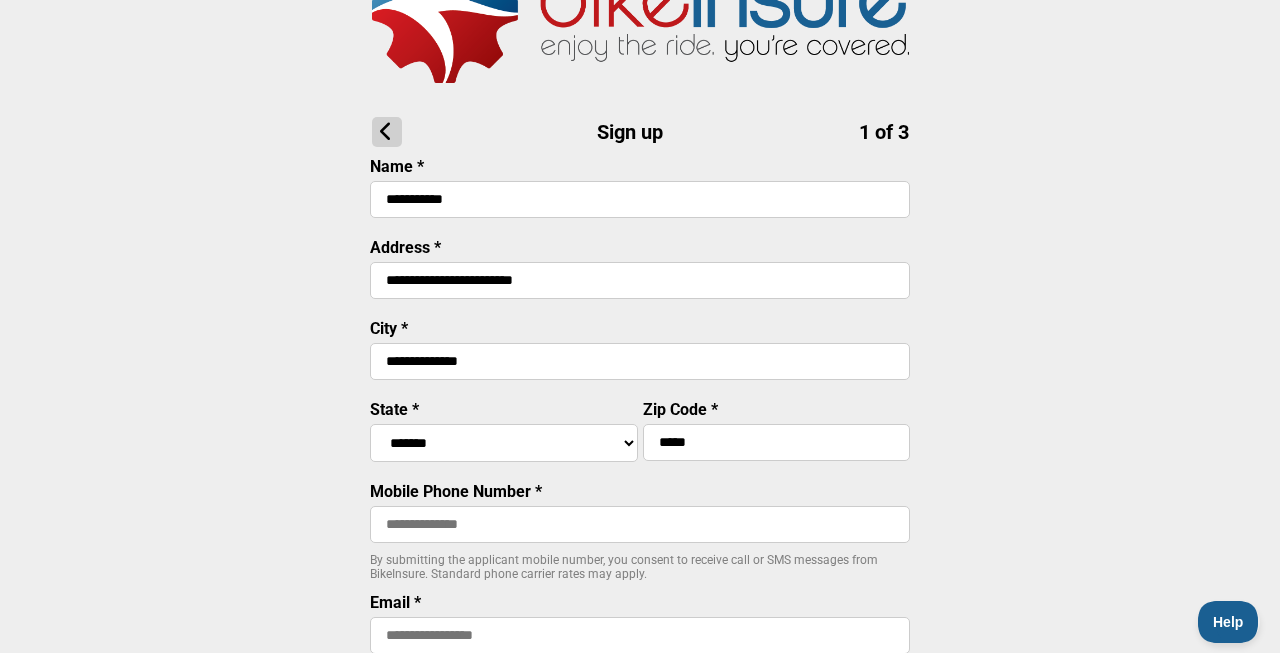 scroll, scrollTop: 192, scrollLeft: 0, axis: vertical 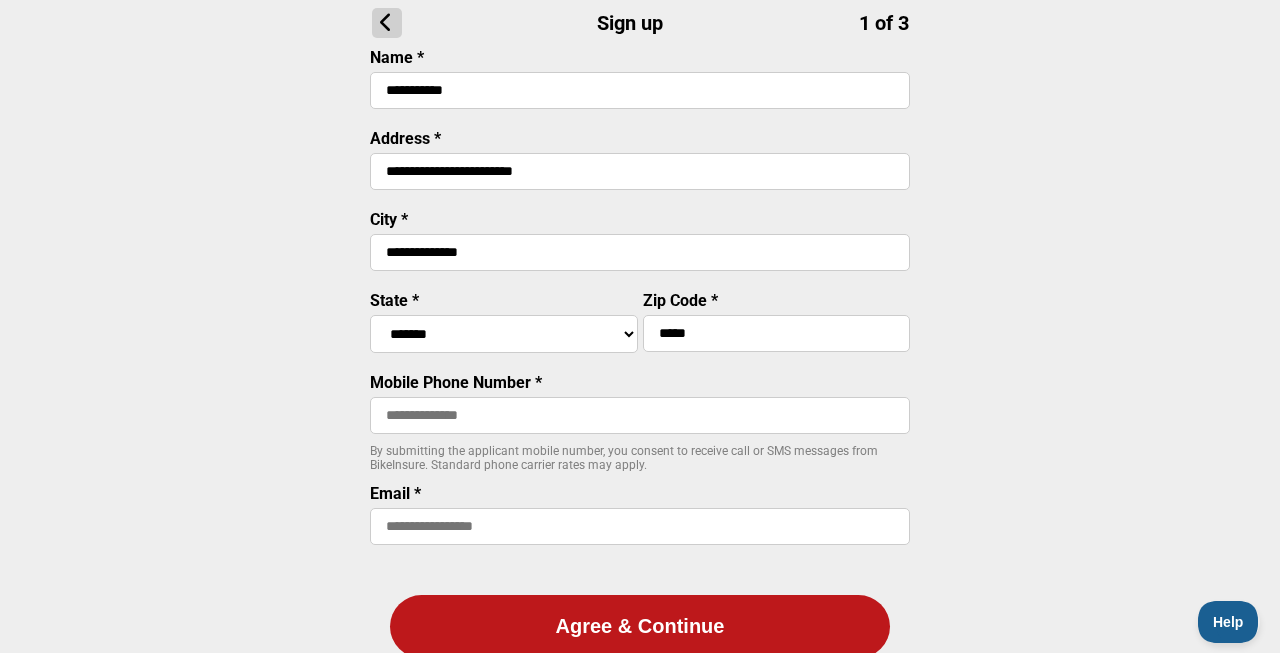 type on "*****" 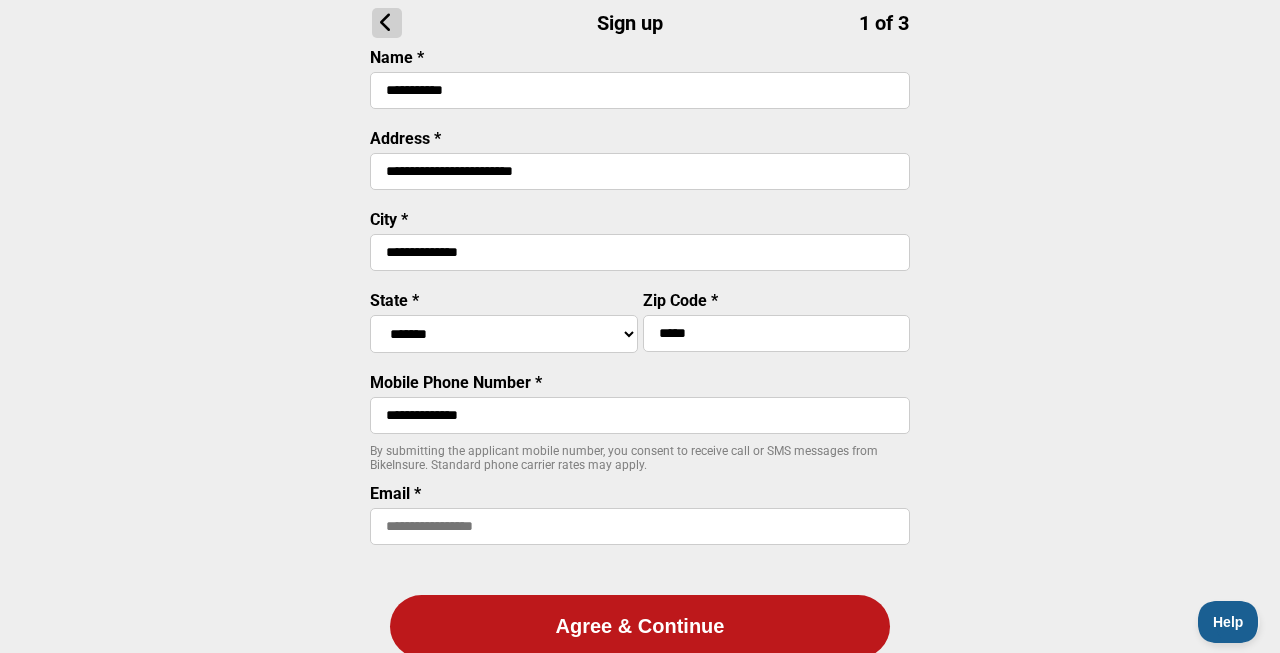 type on "**********" 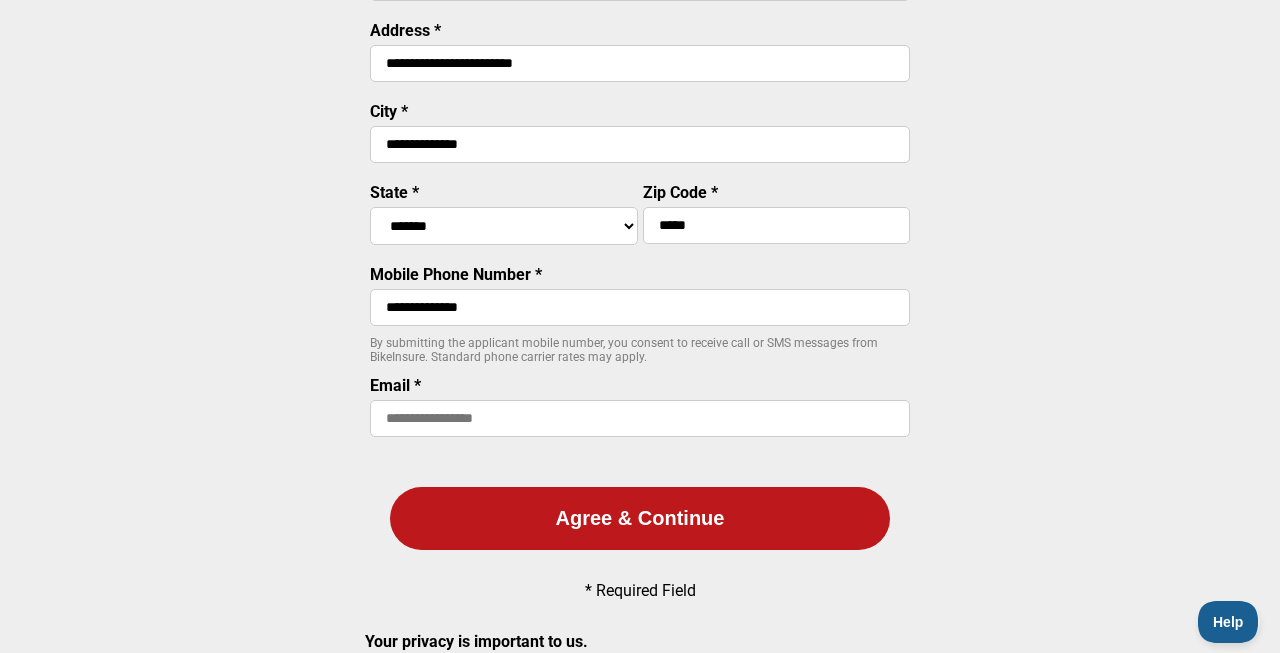 scroll, scrollTop: 300, scrollLeft: 0, axis: vertical 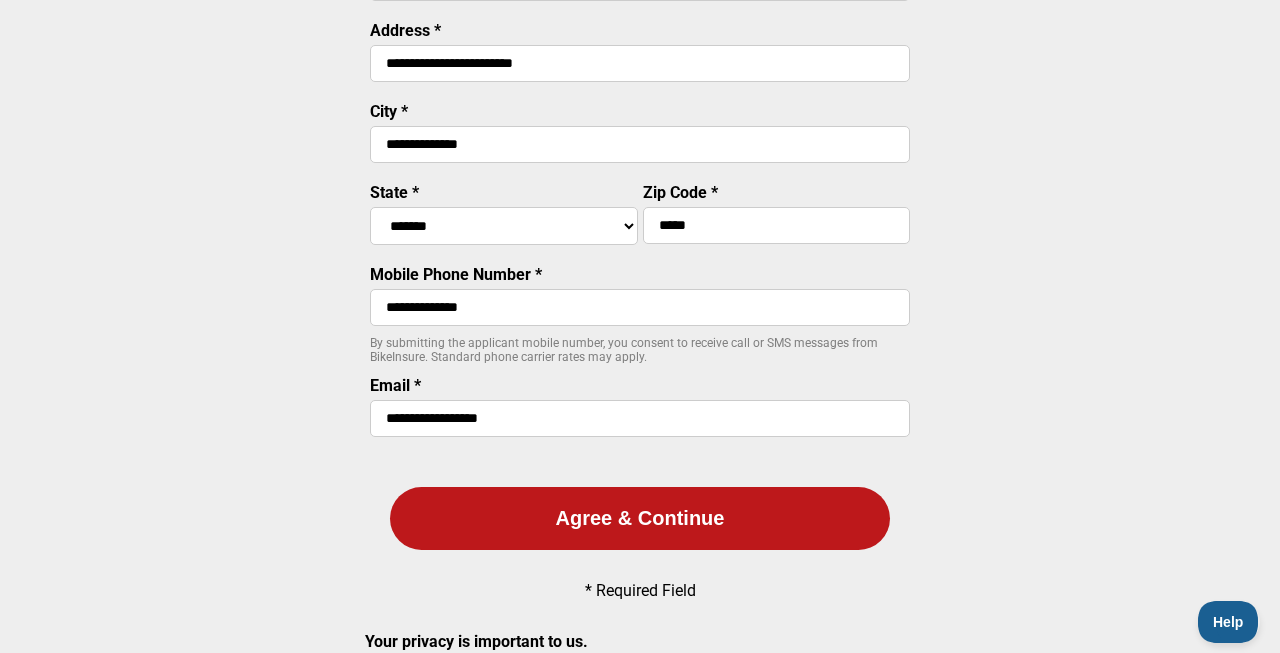 type on "**********" 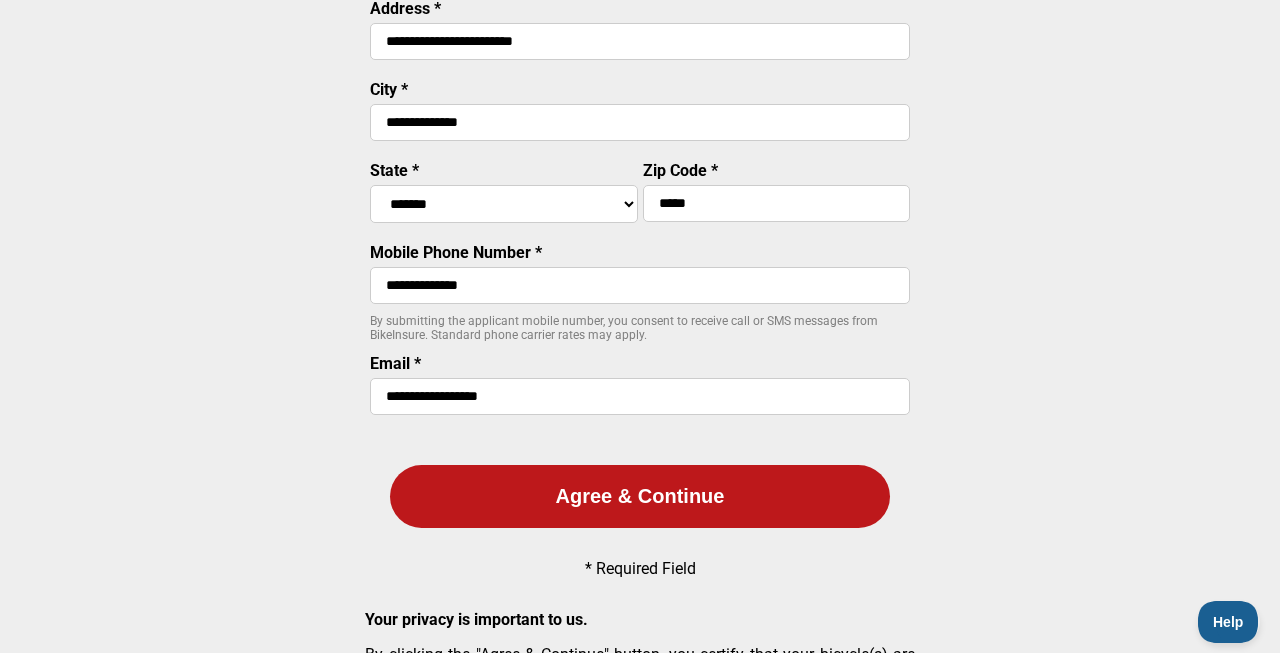 scroll, scrollTop: 329, scrollLeft: 0, axis: vertical 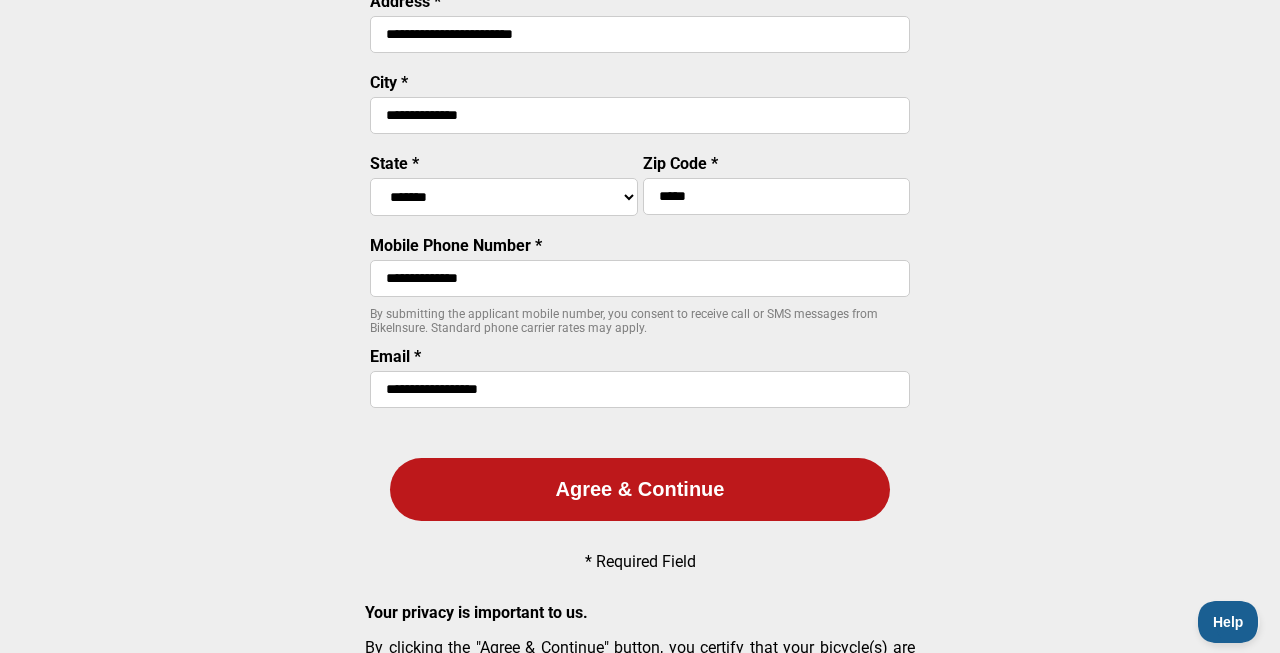 click on "Agree & Continue" at bounding box center [640, 489] 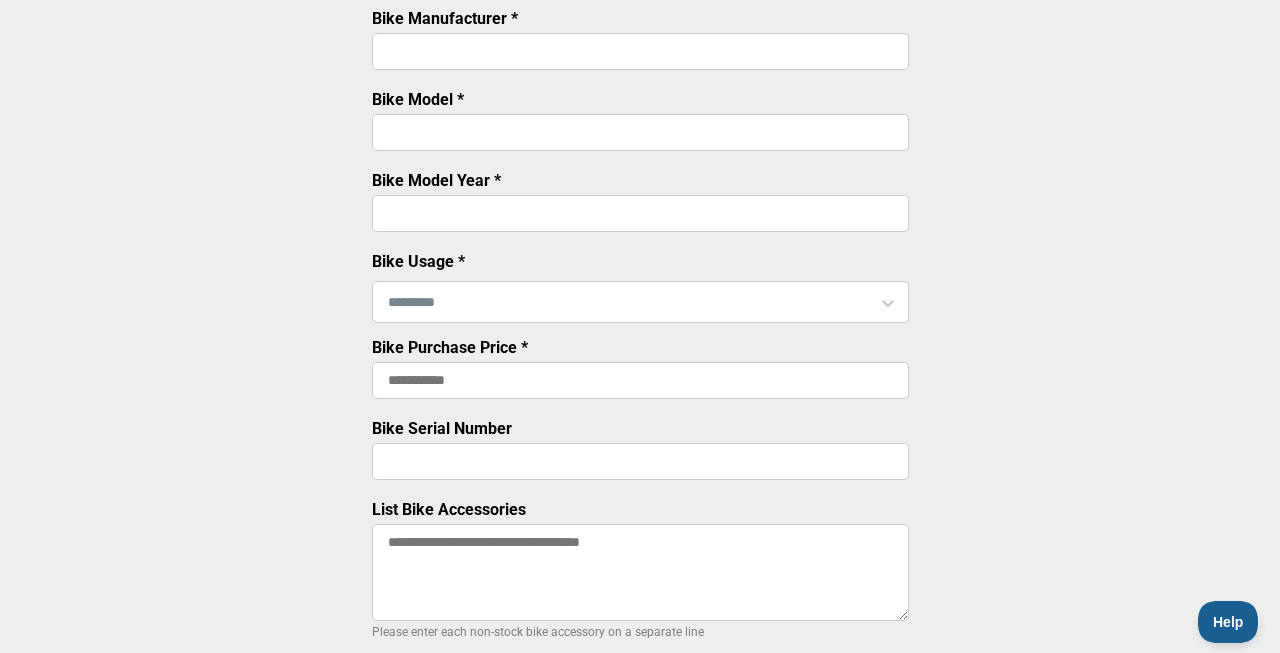 scroll, scrollTop: 0, scrollLeft: 0, axis: both 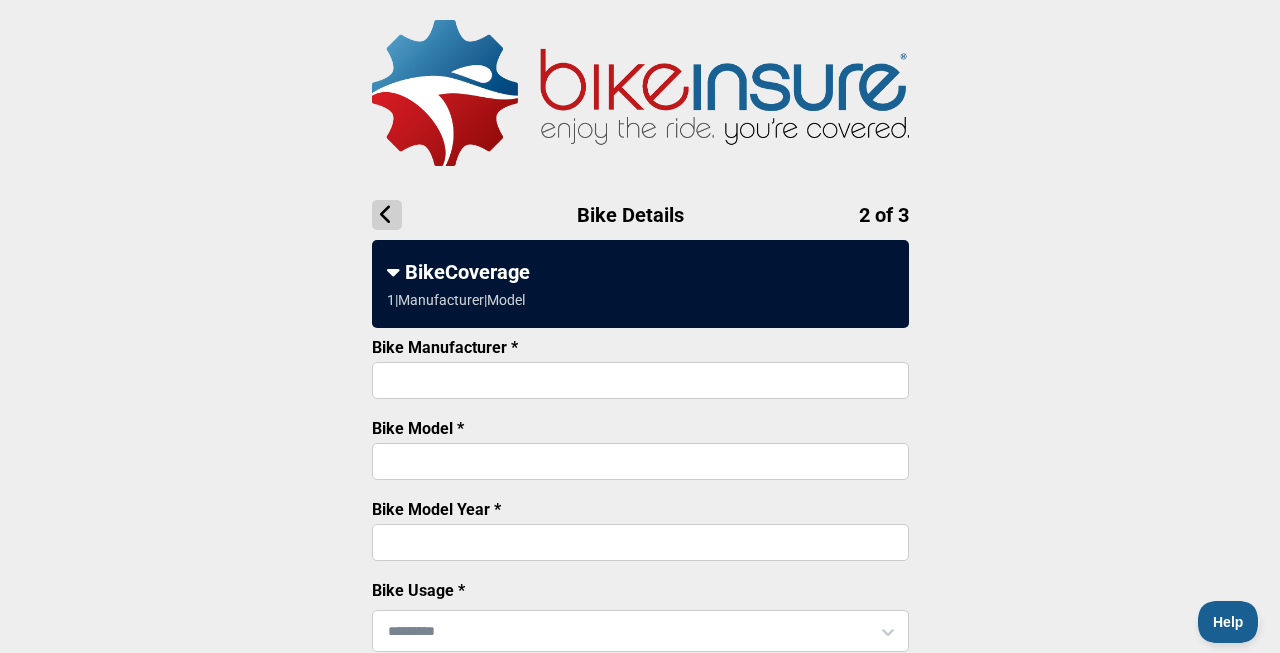 click on "Bike Manufacturer   *" at bounding box center (640, 380) 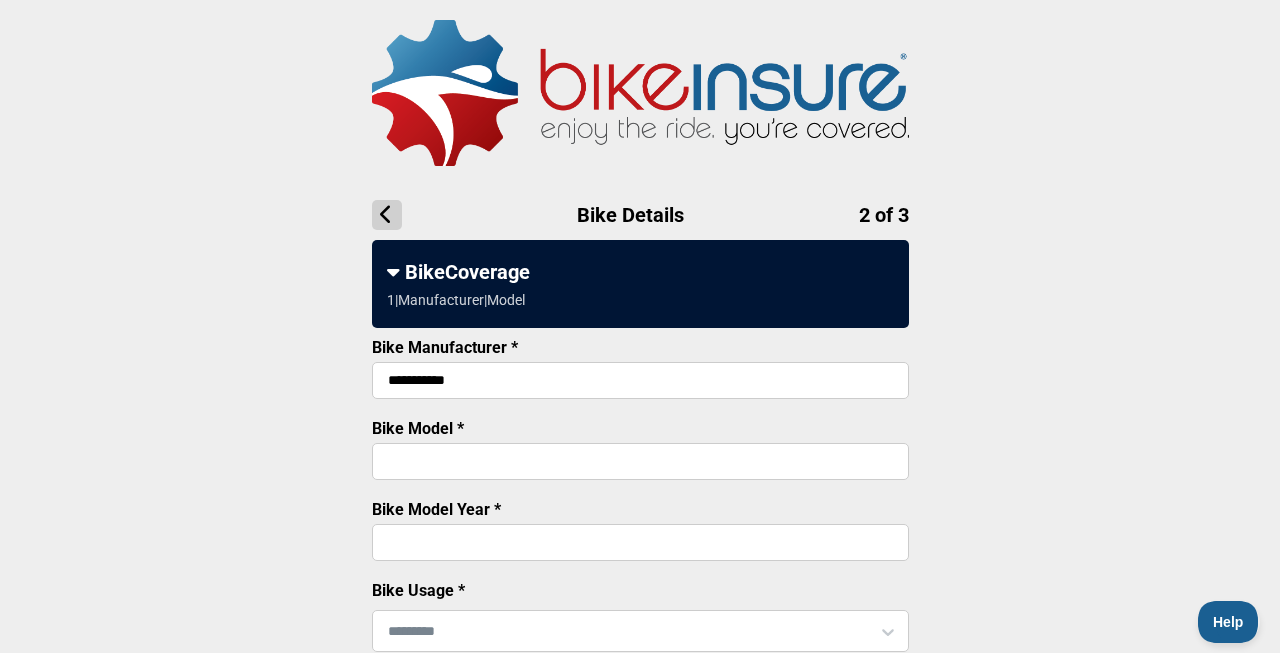 type on "**********" 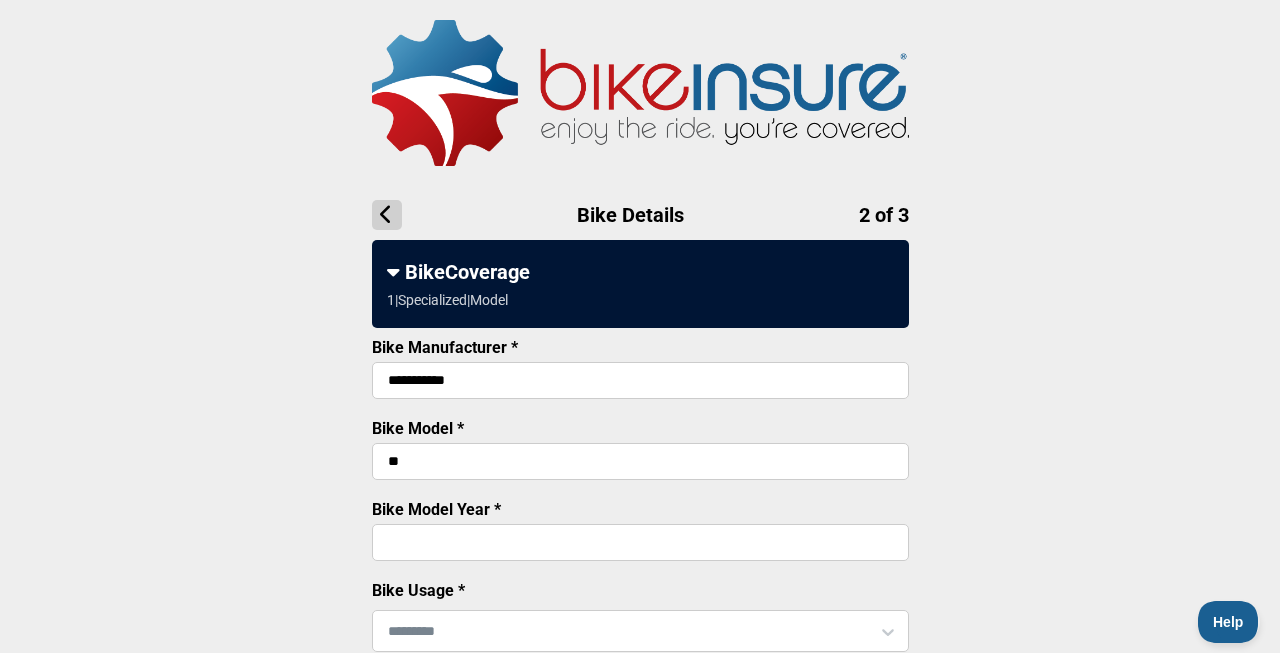 type on "*" 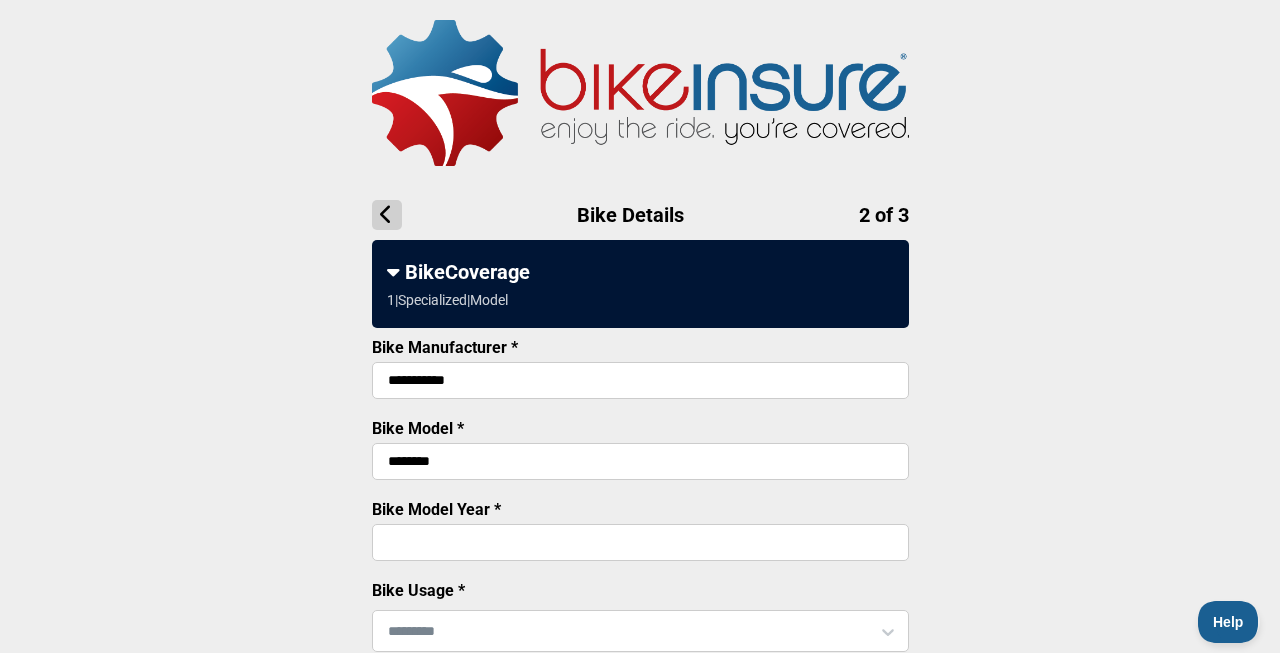type on "********" 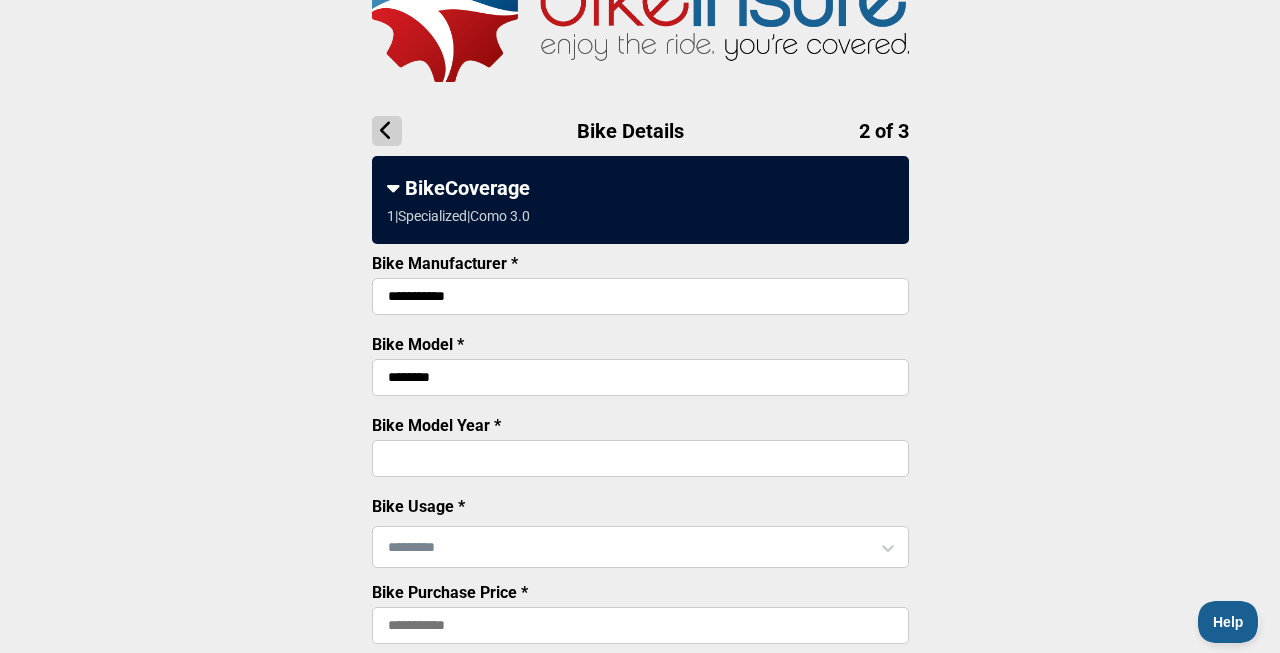 scroll, scrollTop: 83, scrollLeft: 0, axis: vertical 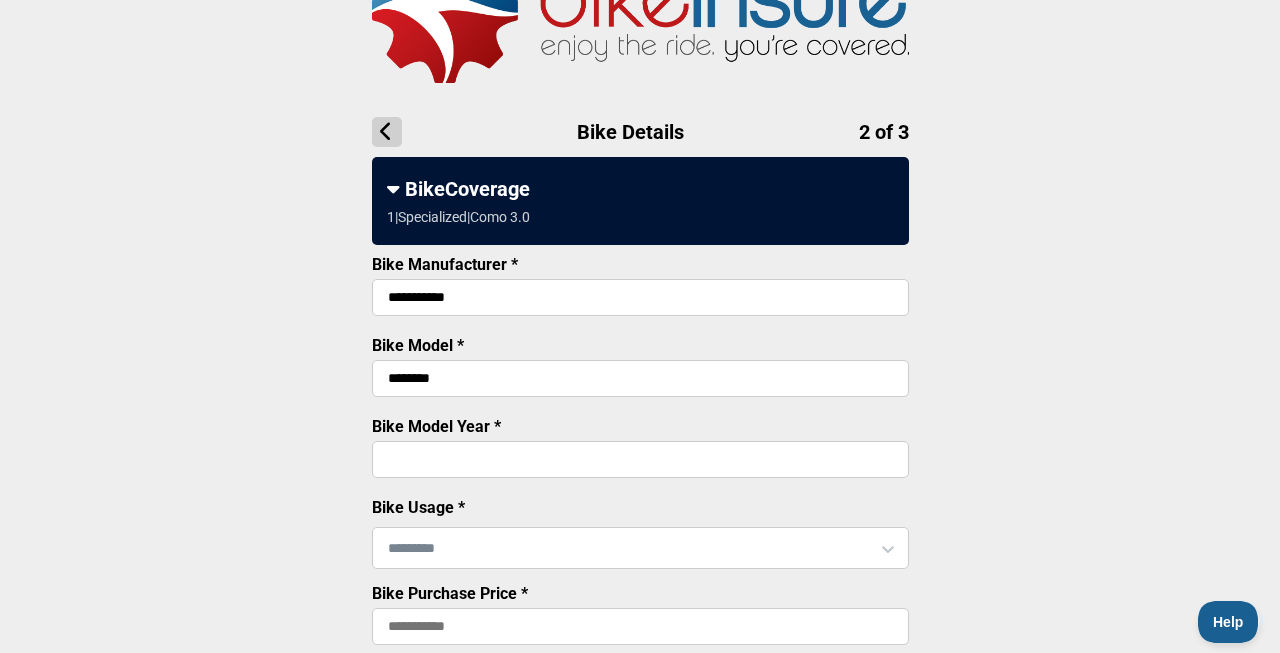 type on "****" 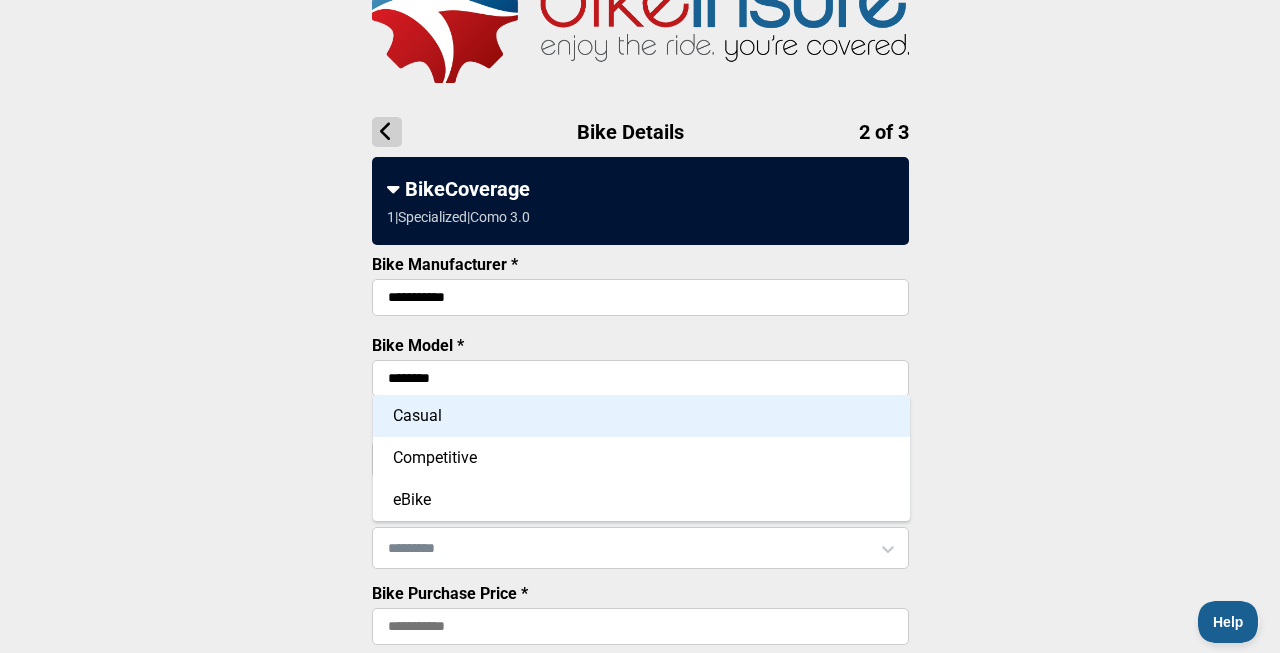 click on "**********" at bounding box center [640, 648] 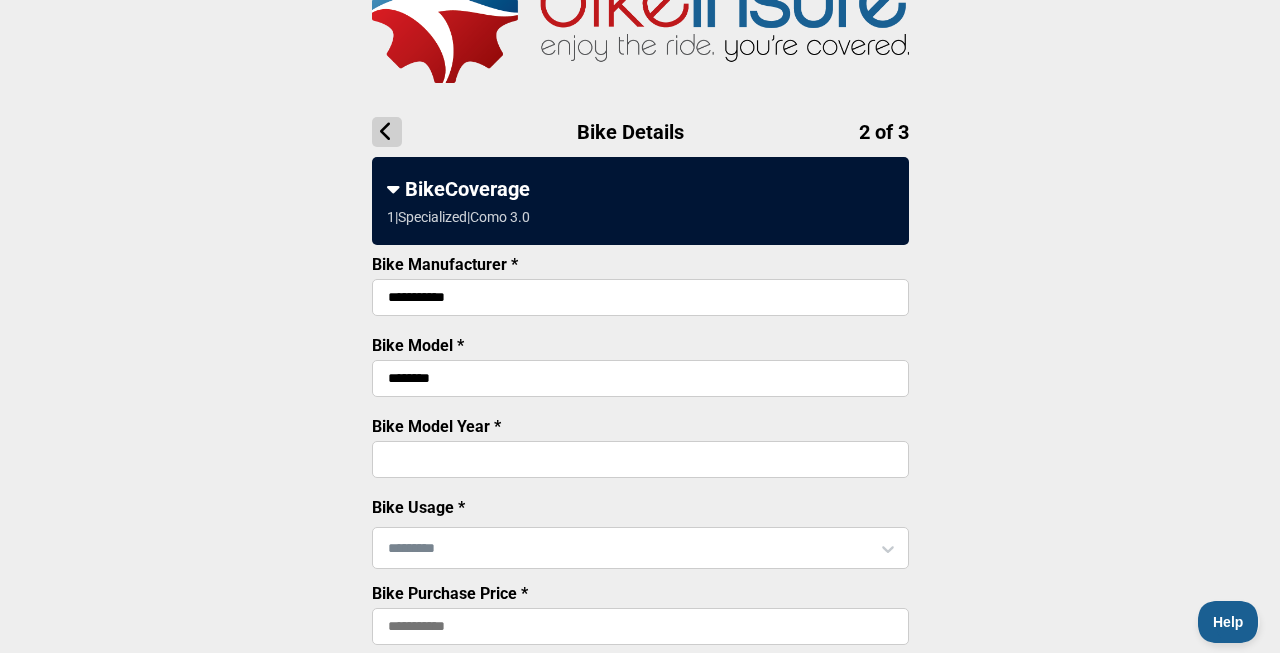 click at bounding box center (640, 548) 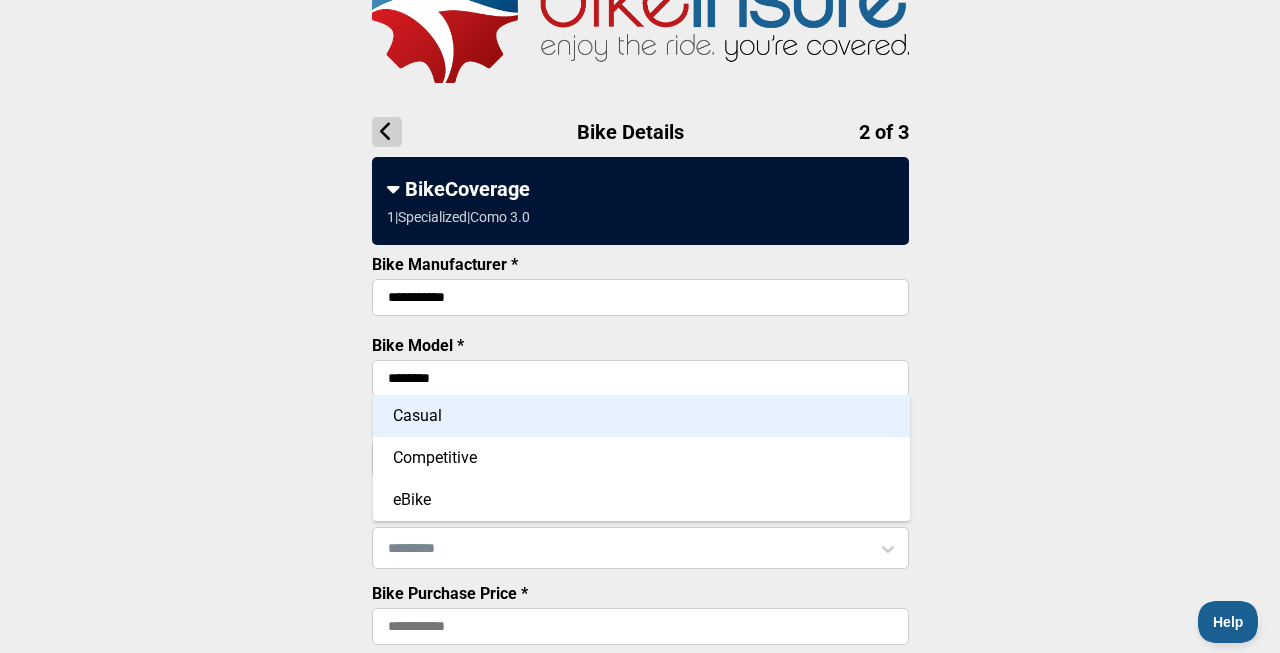 click on "Casual" at bounding box center (641, 416) 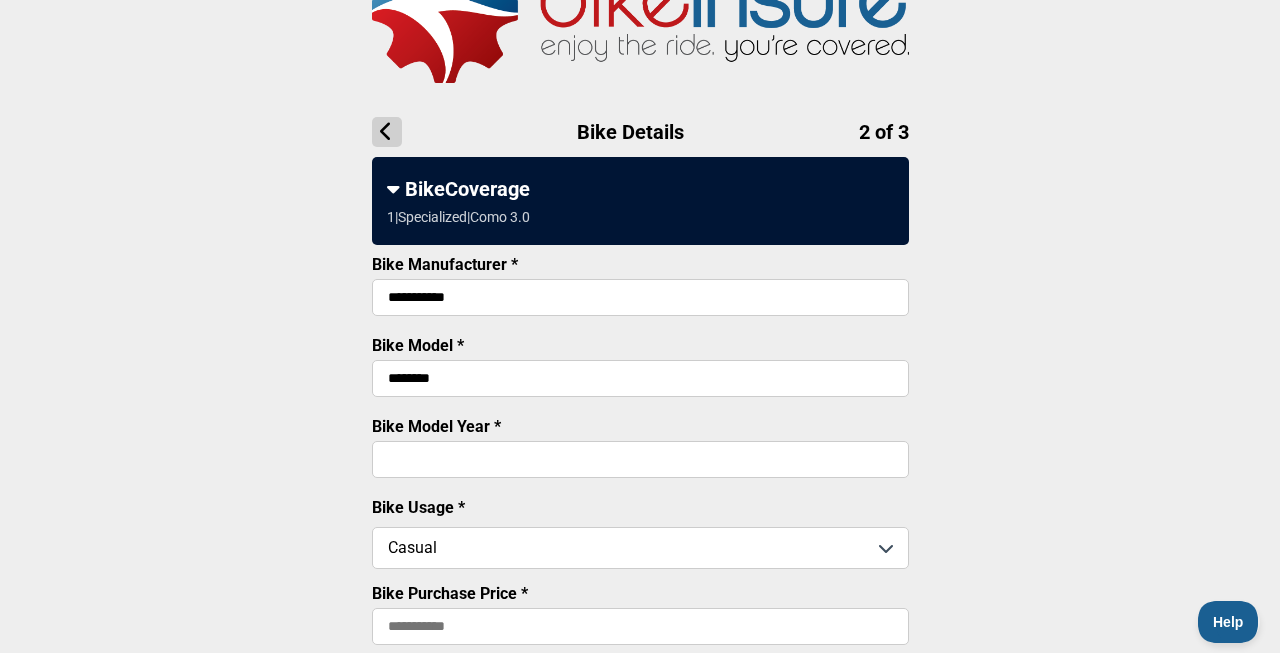 click at bounding box center [640, 548] 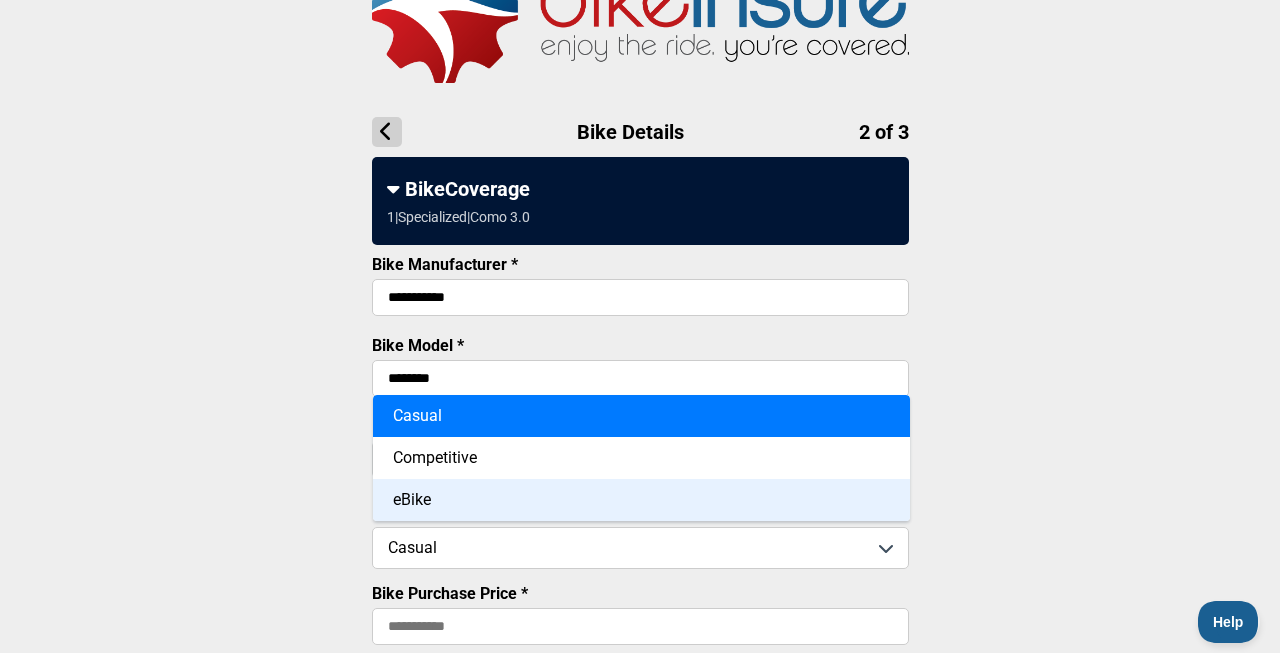 click on "eBike" at bounding box center [641, 500] 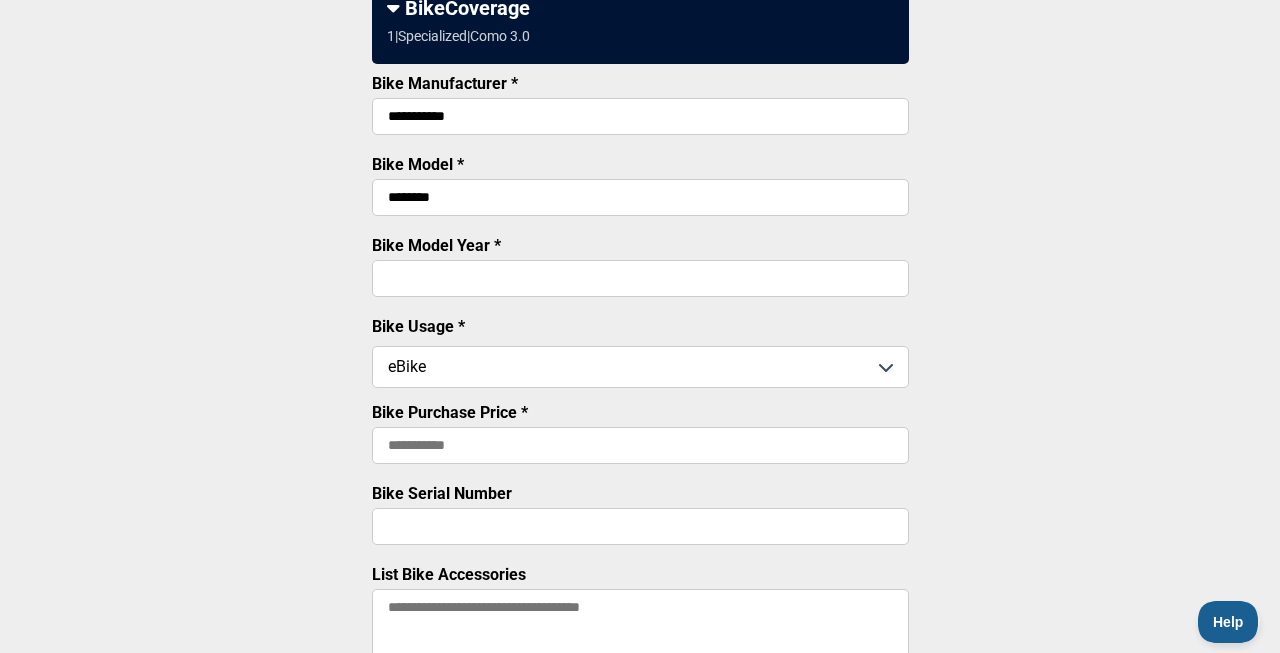 scroll, scrollTop: 267, scrollLeft: 0, axis: vertical 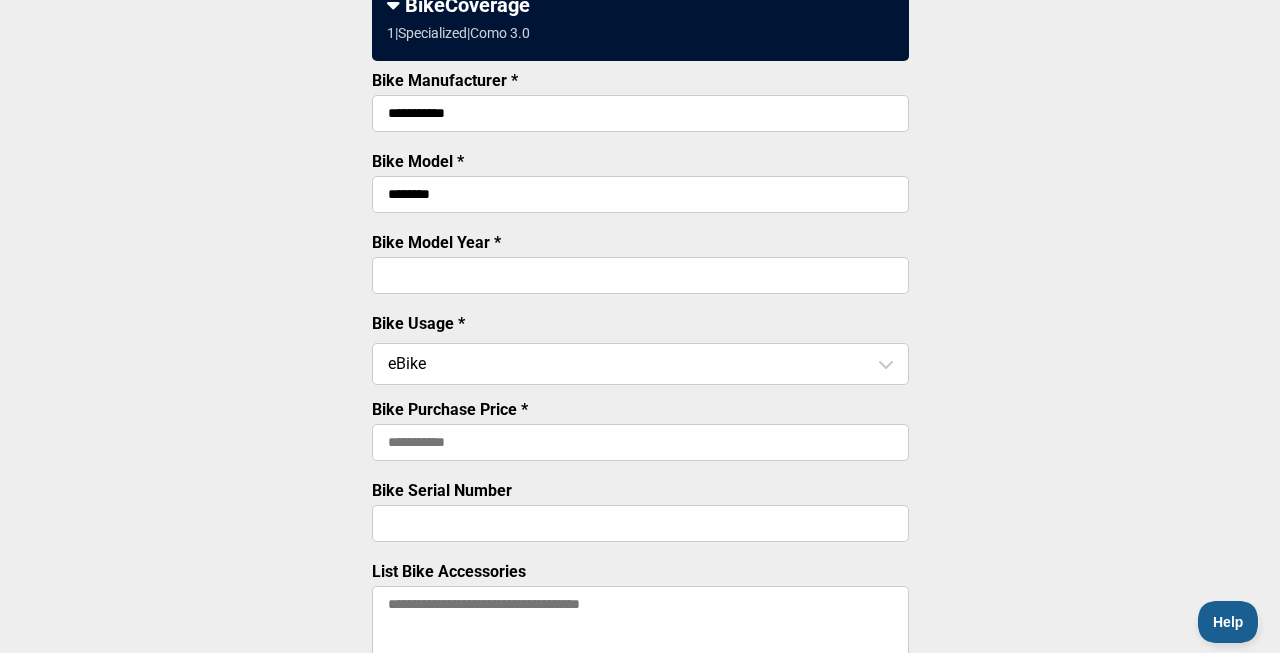 click on "Bike Purchase Price   *" at bounding box center [640, 442] 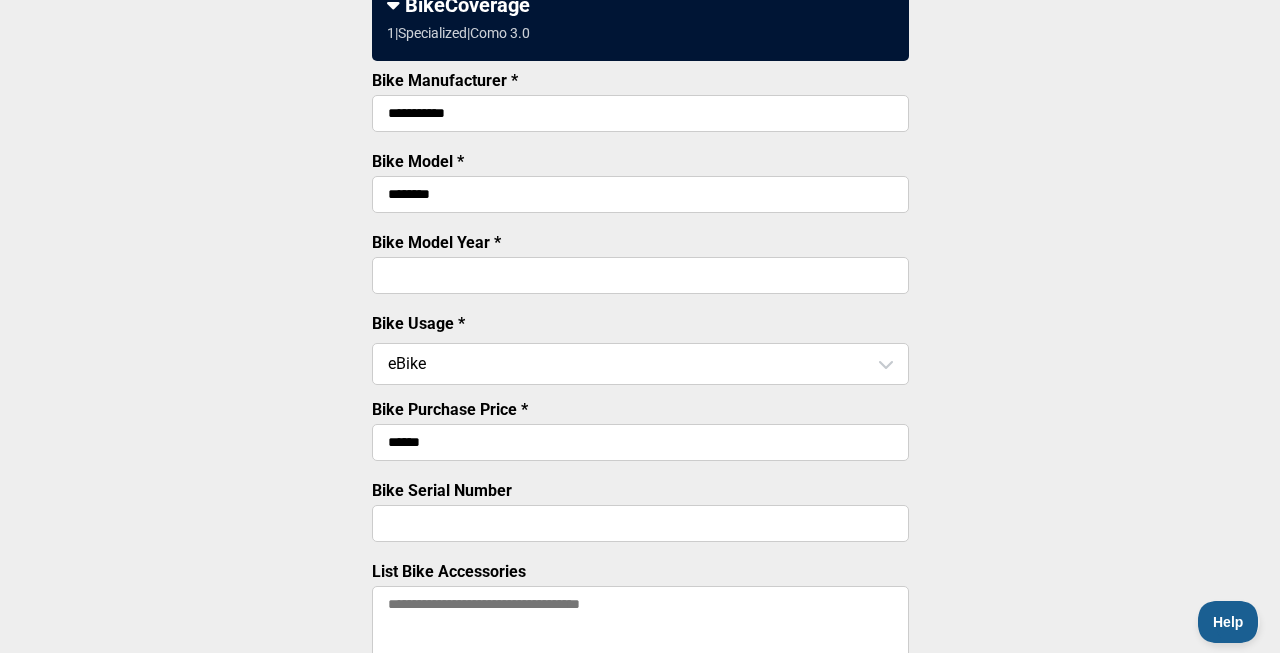 click on "Bike Serial Number" at bounding box center (640, 523) 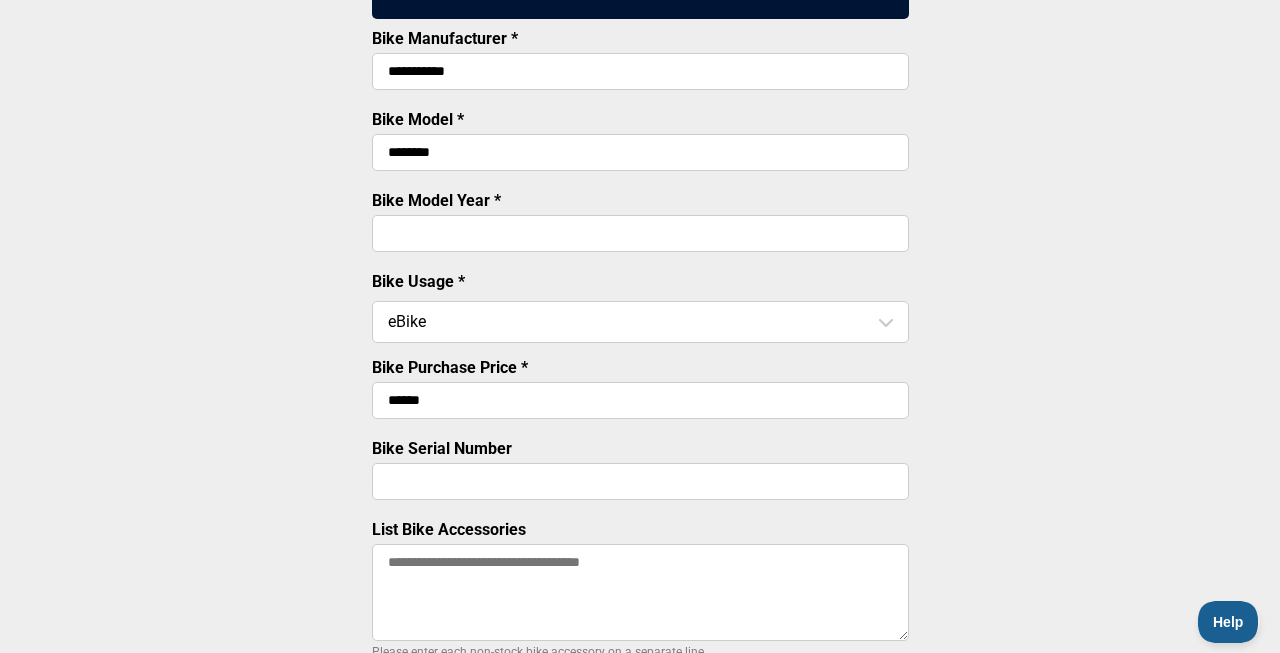 scroll, scrollTop: 312, scrollLeft: 0, axis: vertical 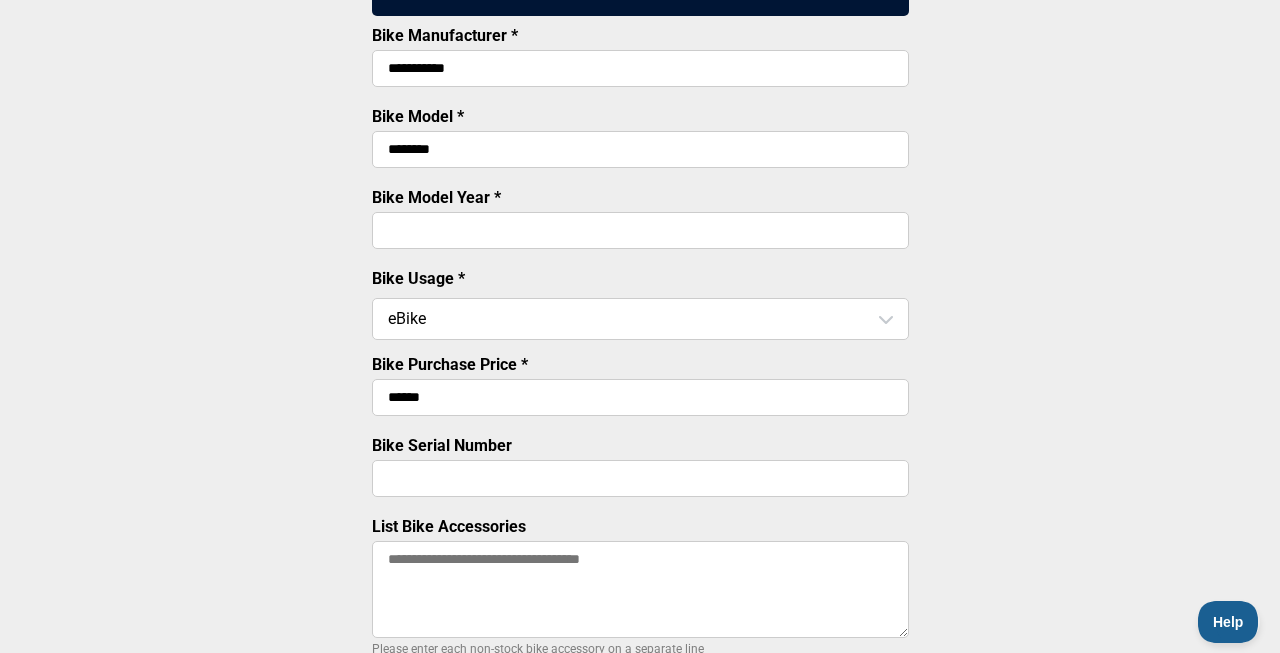 click on "List Bike Accessories" at bounding box center (640, 589) 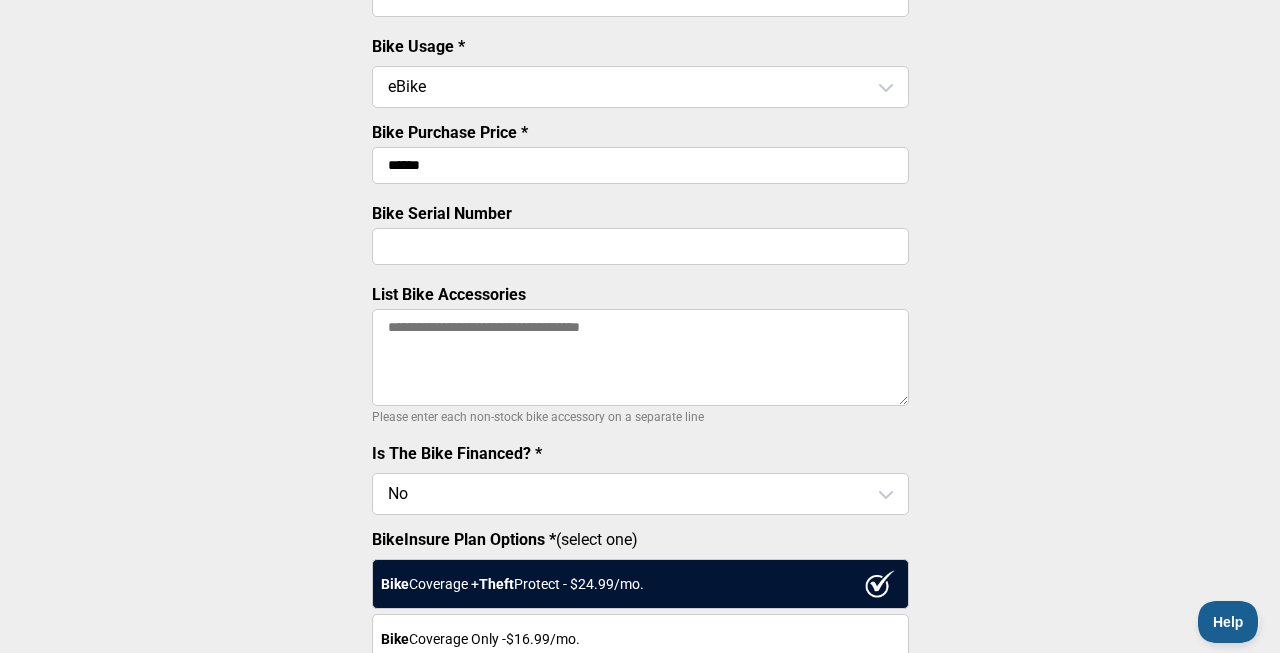 scroll, scrollTop: 545, scrollLeft: 0, axis: vertical 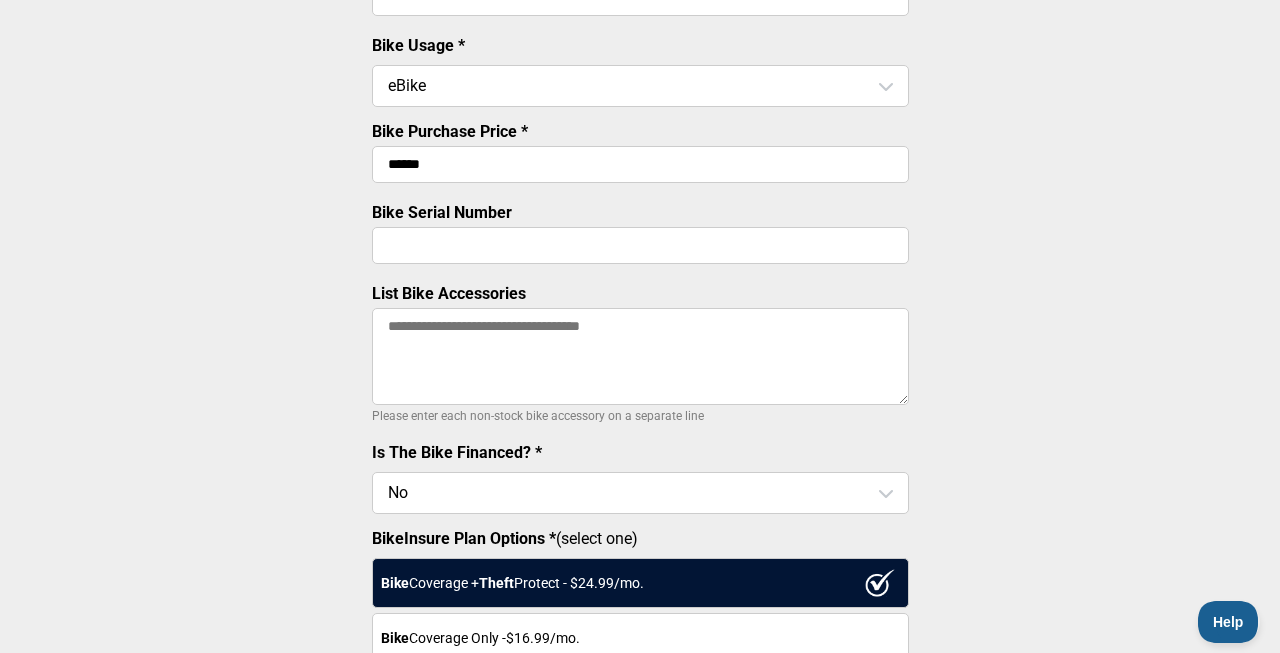 drag, startPoint x: 458, startPoint y: 163, endPoint x: 412, endPoint y: 162, distance: 46.010868 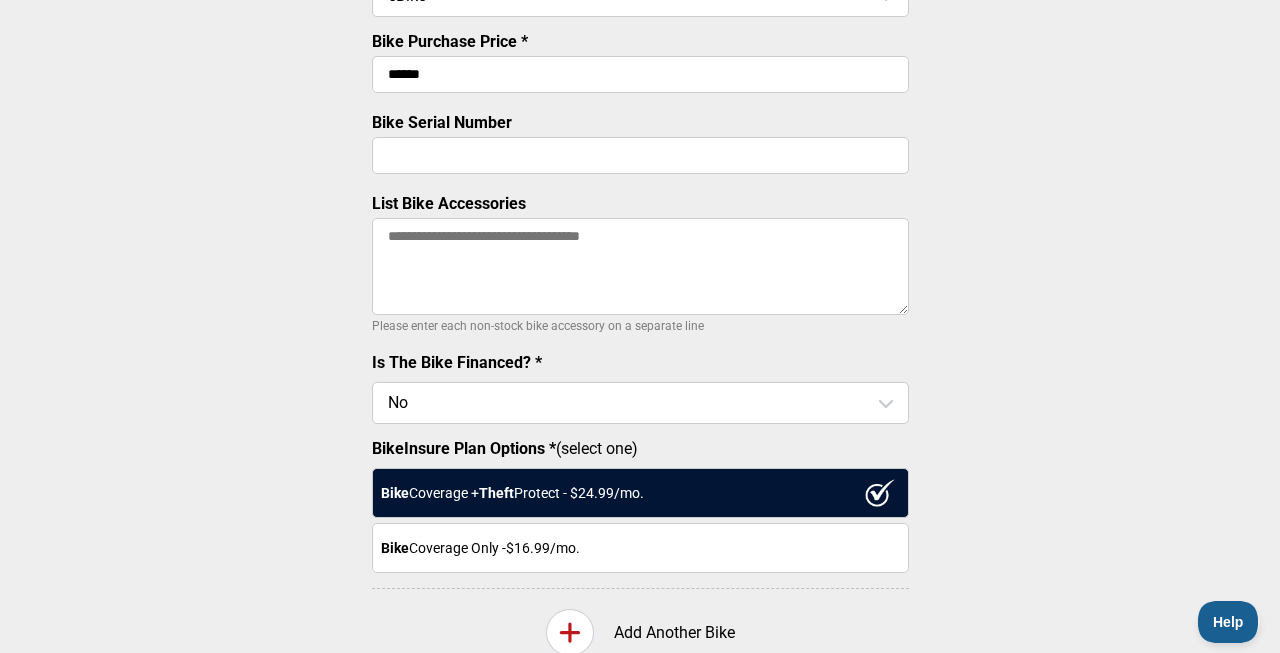 scroll, scrollTop: 640, scrollLeft: 0, axis: vertical 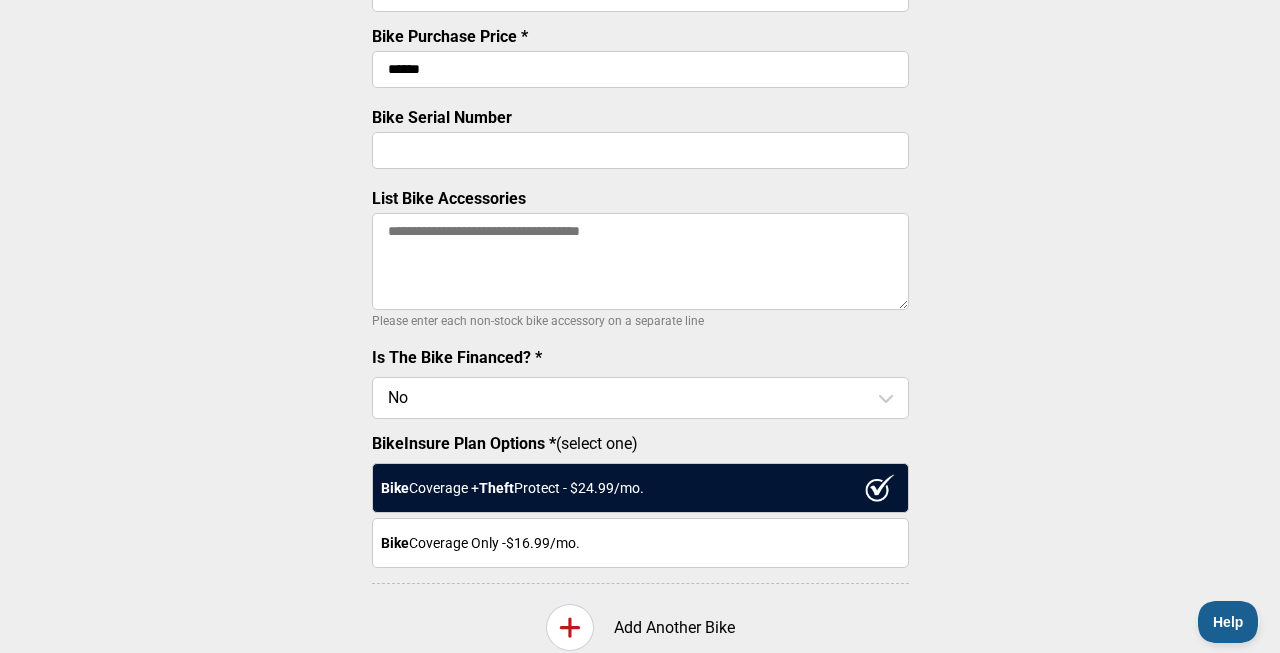 click on "******" at bounding box center [640, 69] 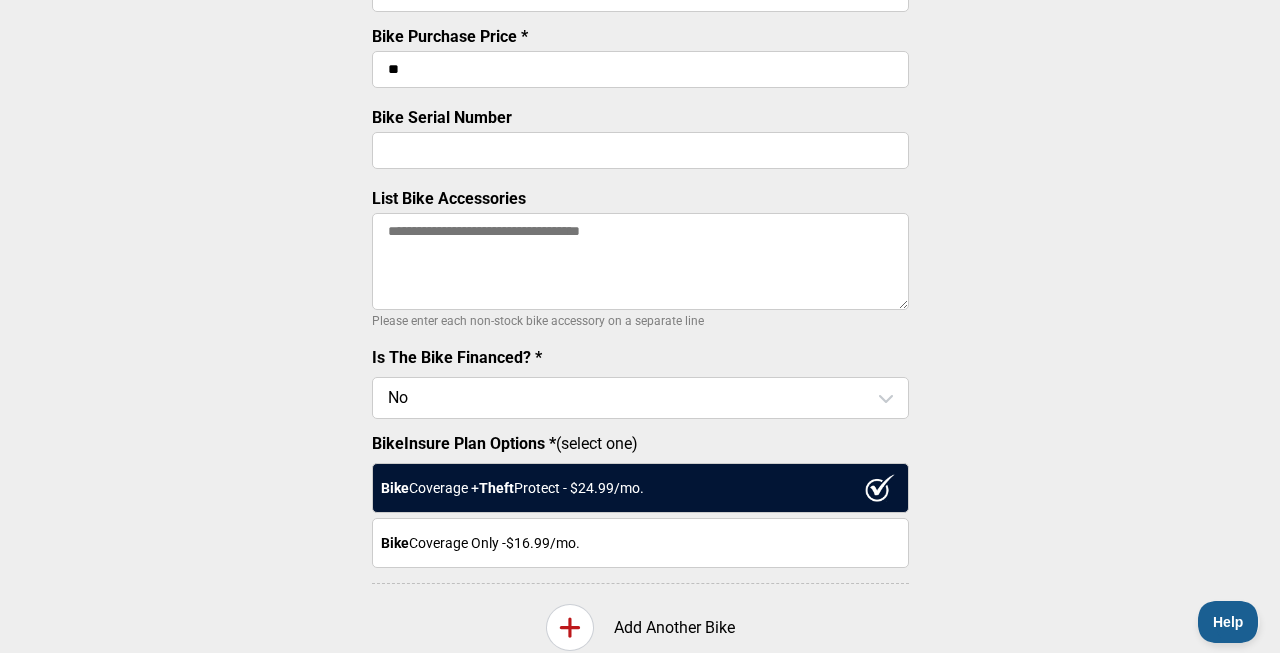 type on "*" 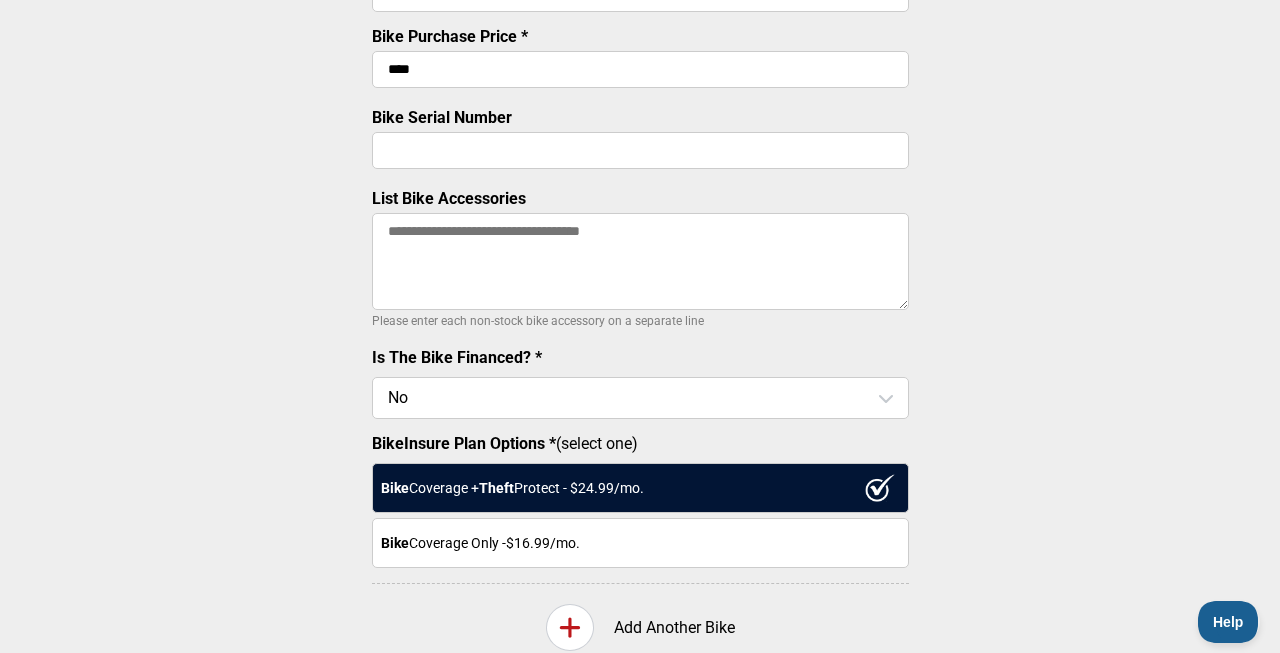 type on "******" 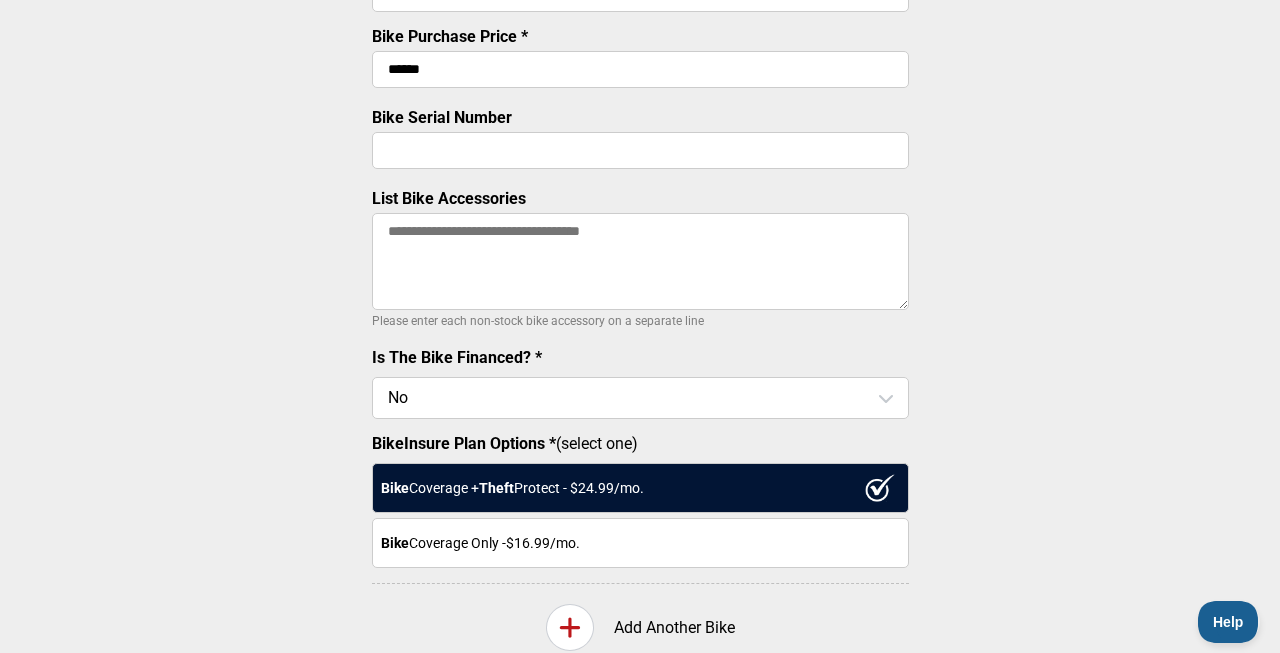 click on "Bike Serial Number" at bounding box center (640, 150) 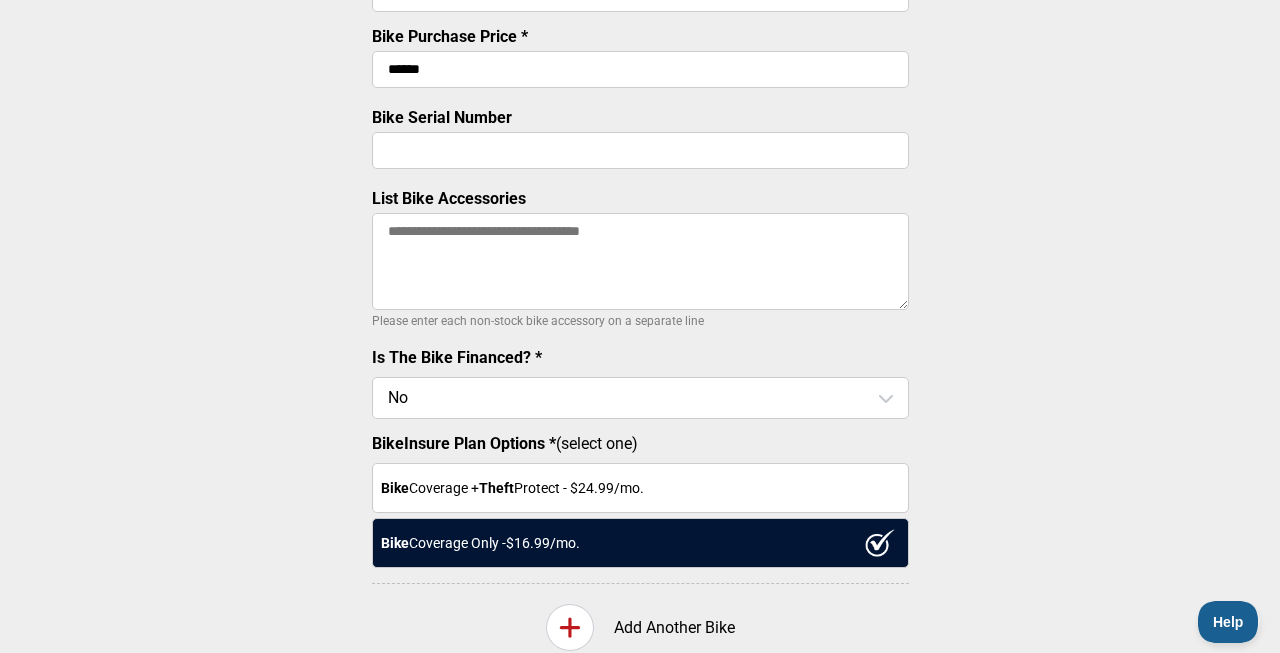 click on "**********" at bounding box center (640, 91) 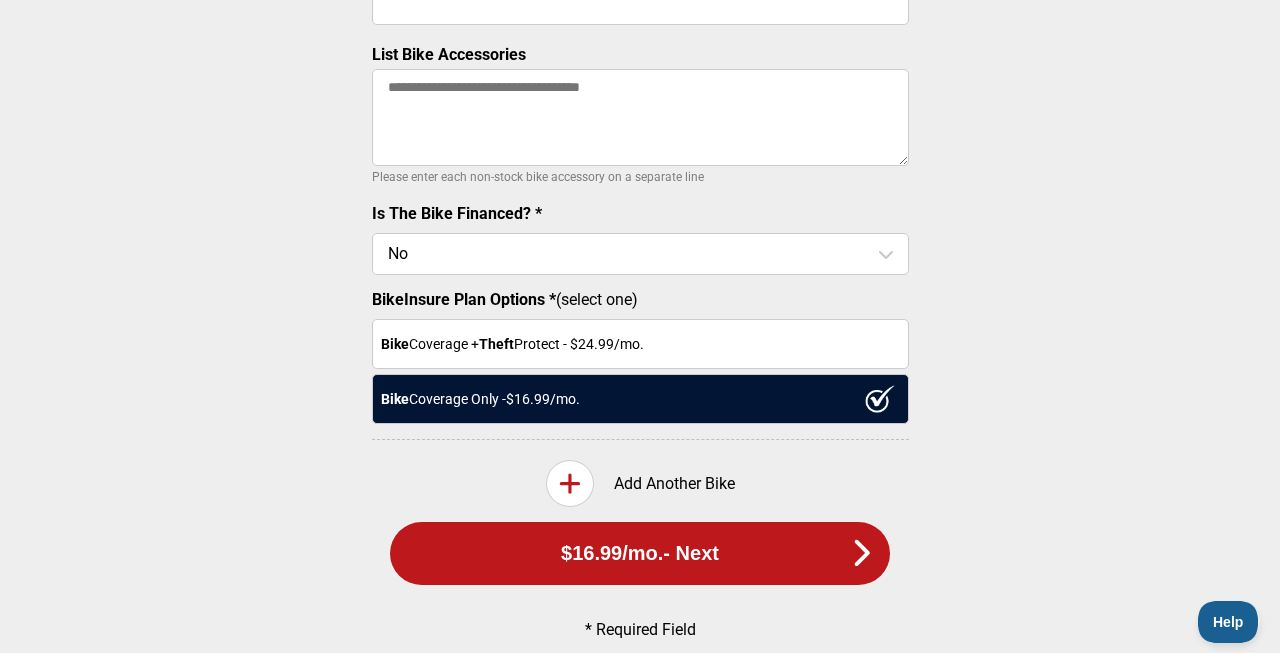 scroll, scrollTop: 788, scrollLeft: 0, axis: vertical 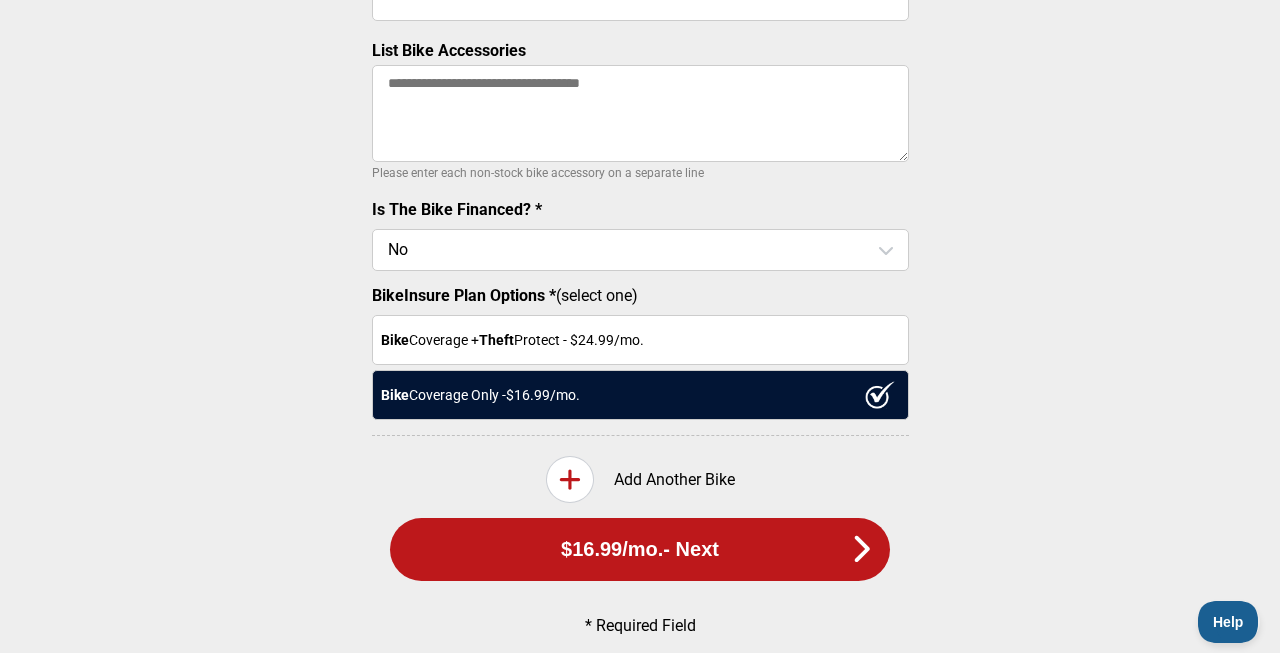 click at bounding box center [570, 479] 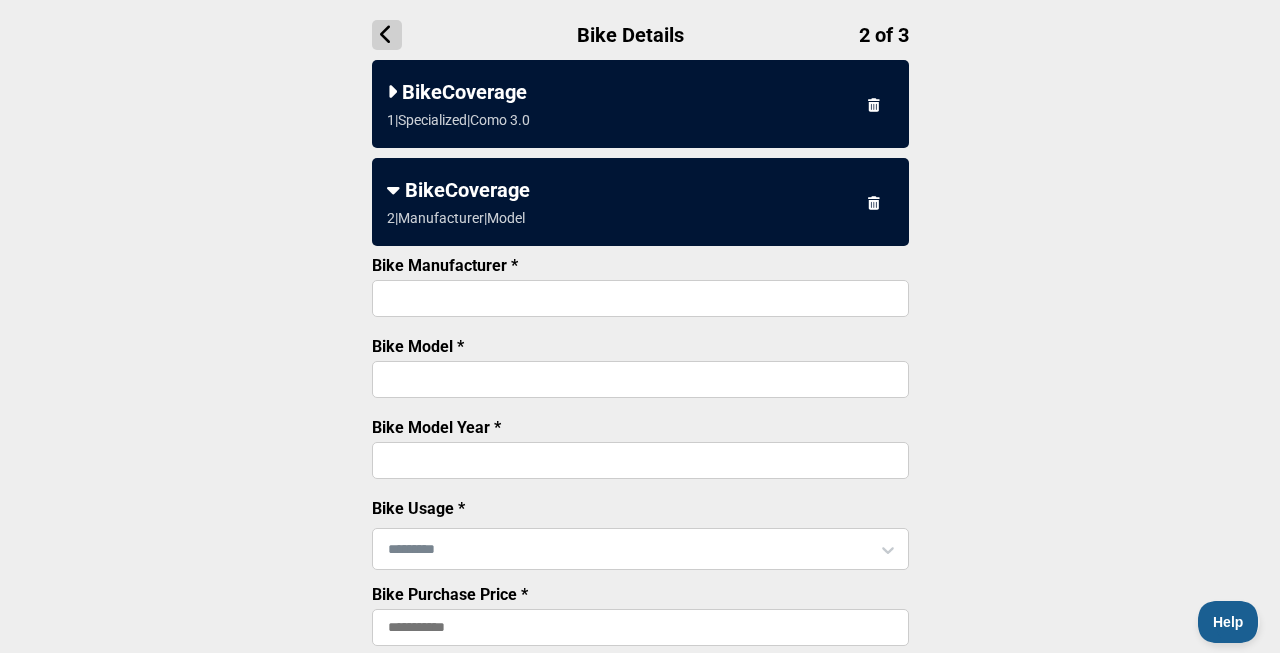 scroll, scrollTop: 189, scrollLeft: 0, axis: vertical 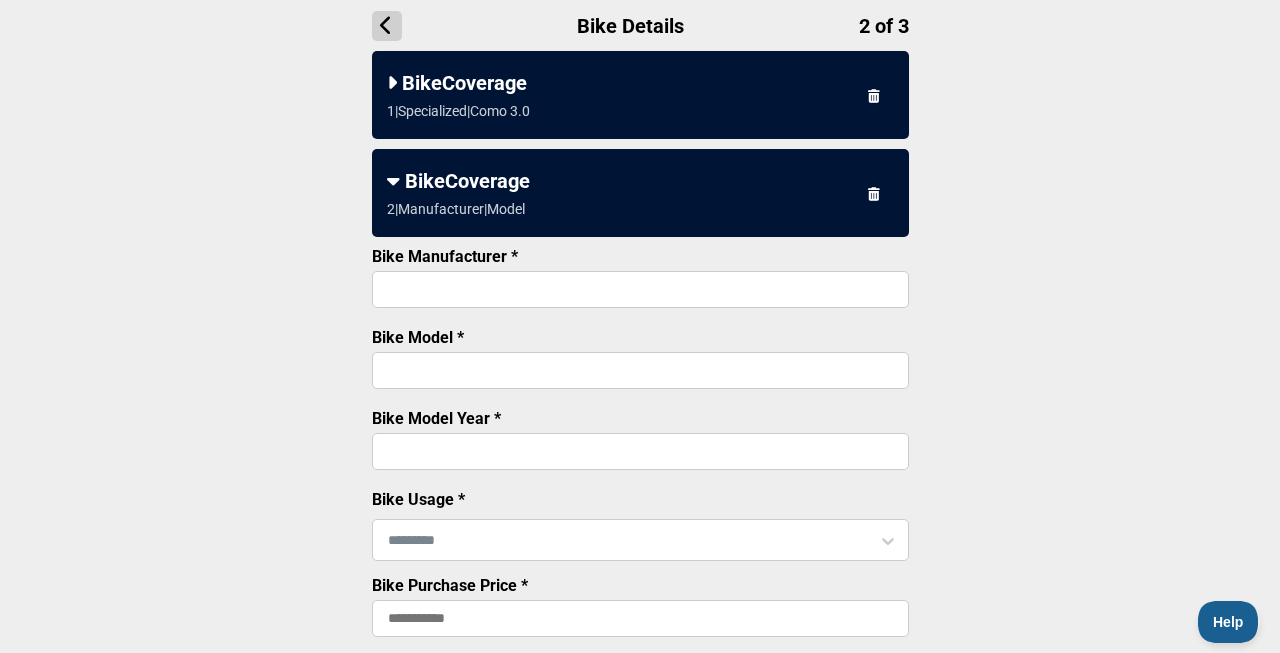 click on "Bike Manufacturer   *" at bounding box center (640, 289) 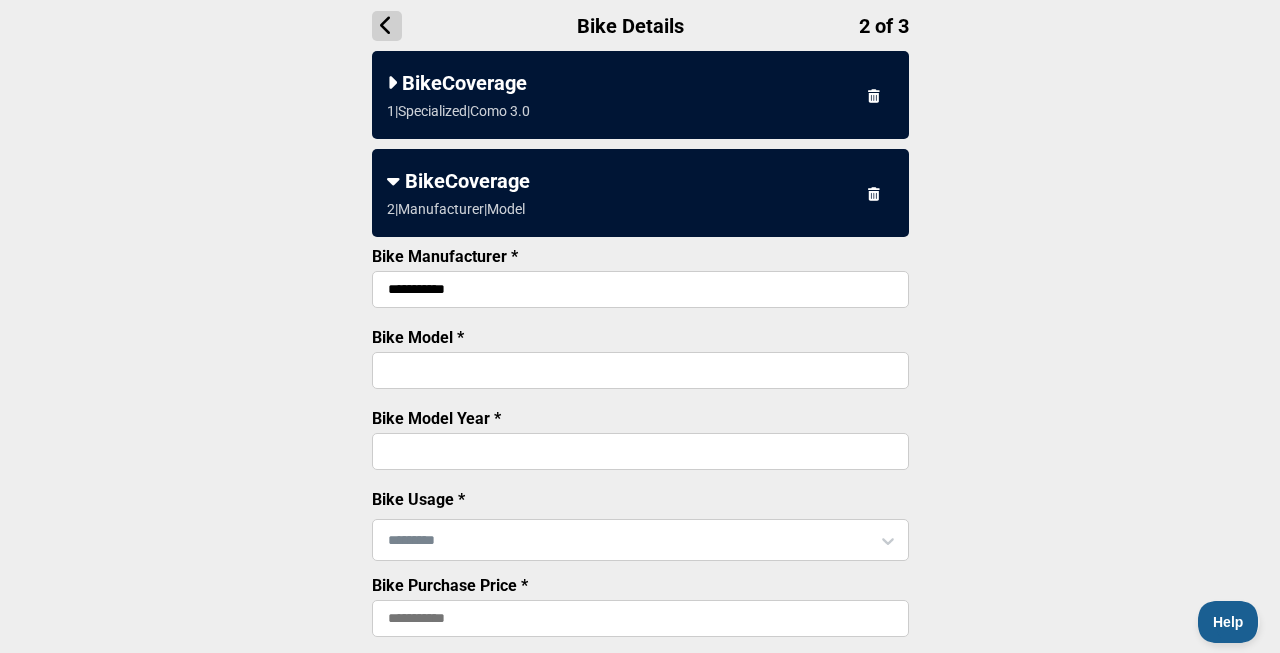 type on "**********" 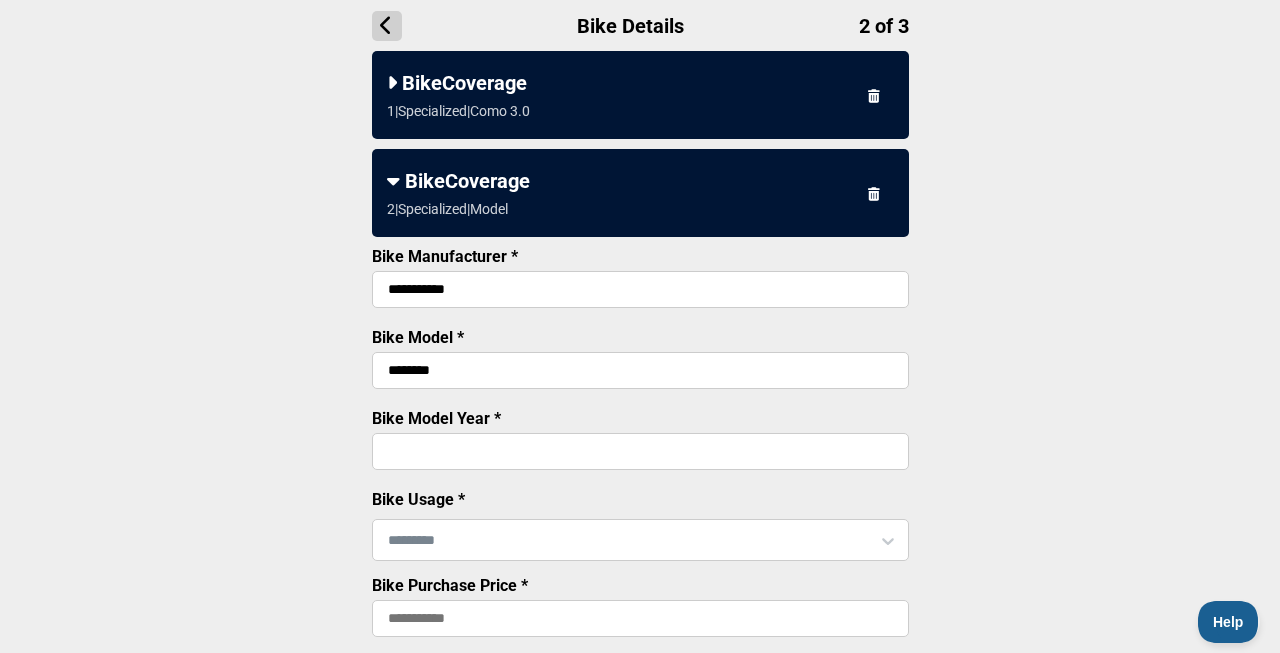 type on "********" 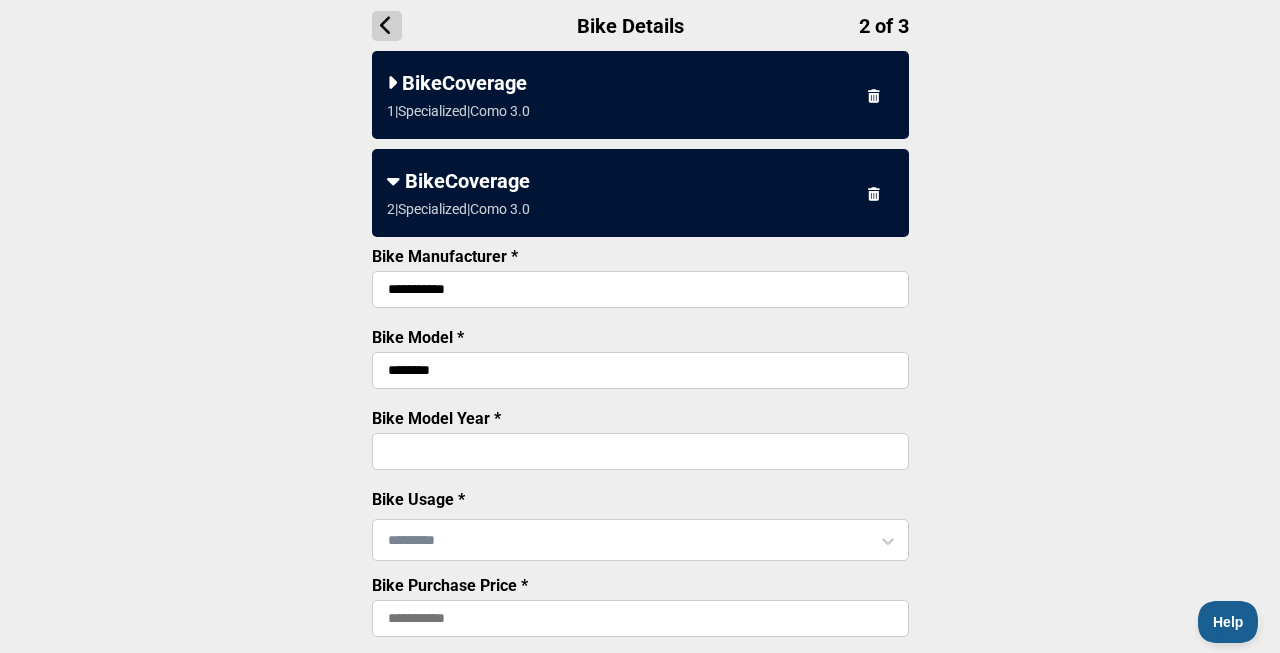 type on "****" 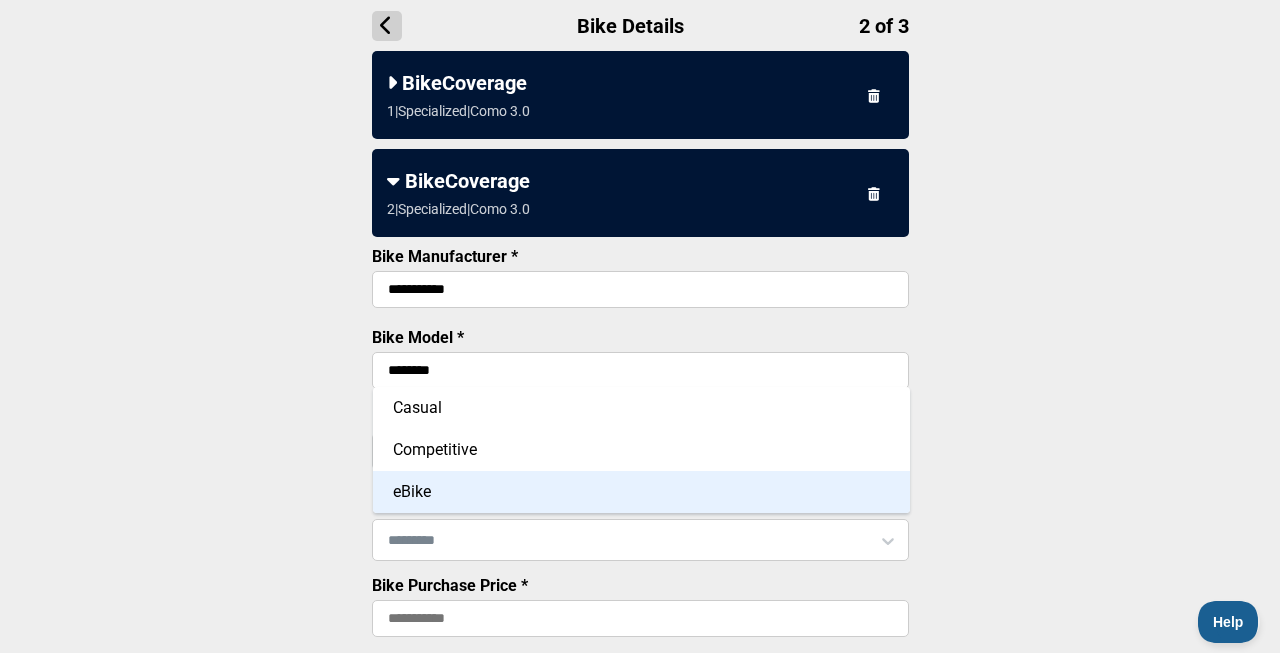 click on "eBike" at bounding box center (641, 492) 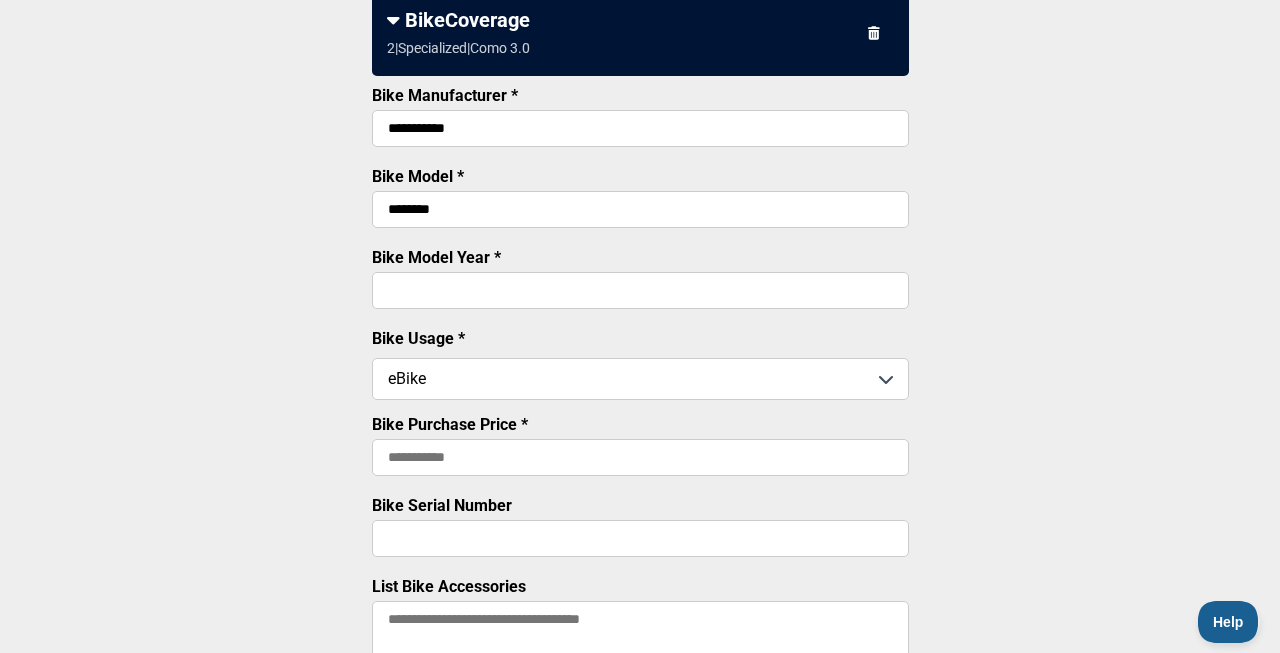 scroll, scrollTop: 349, scrollLeft: 0, axis: vertical 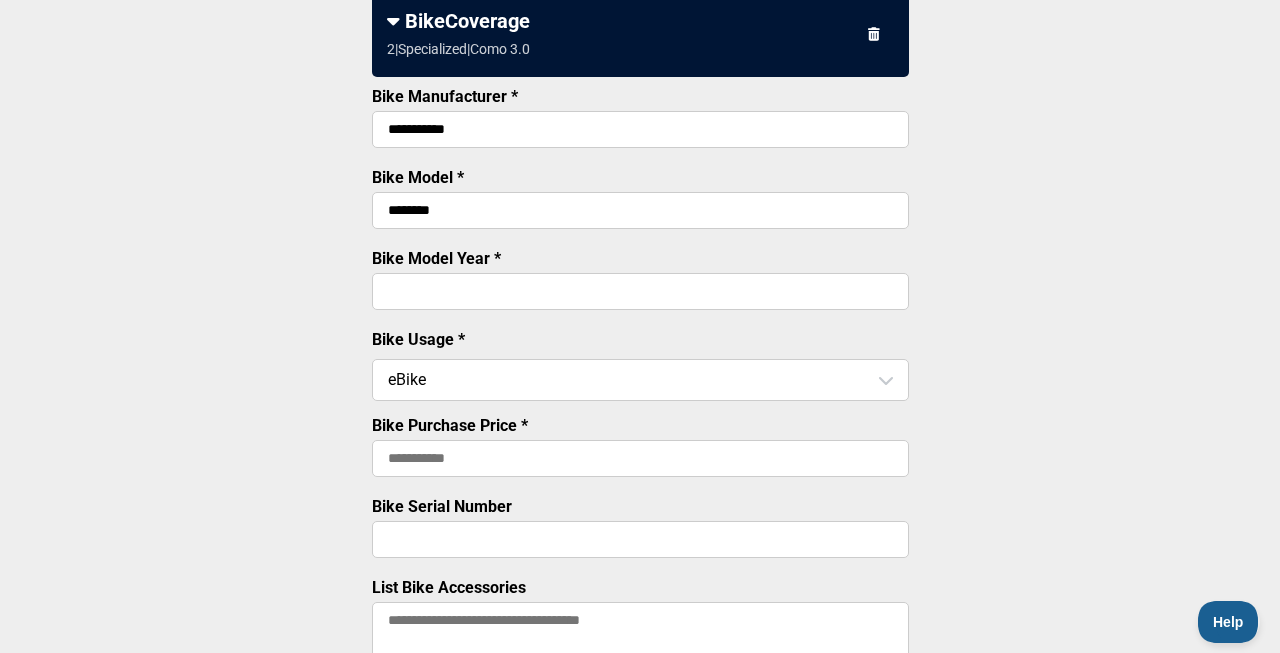click on "Bike Purchase Price   *" at bounding box center [640, 458] 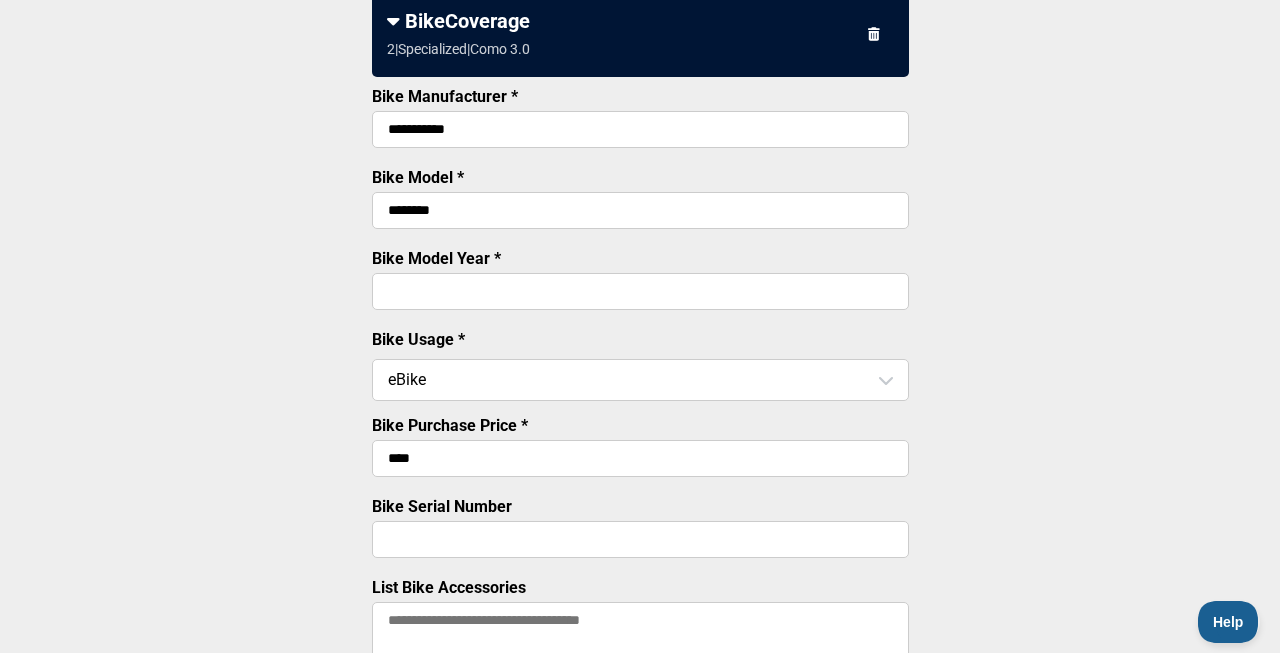 type on "******" 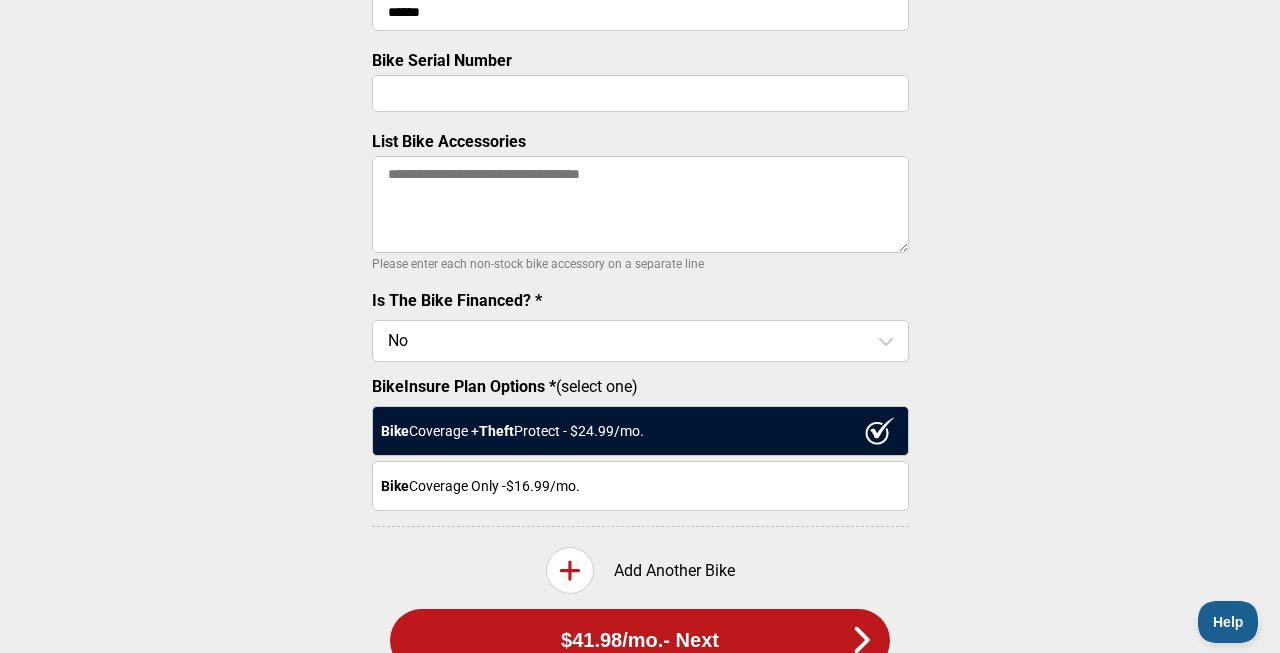 scroll, scrollTop: 824, scrollLeft: 0, axis: vertical 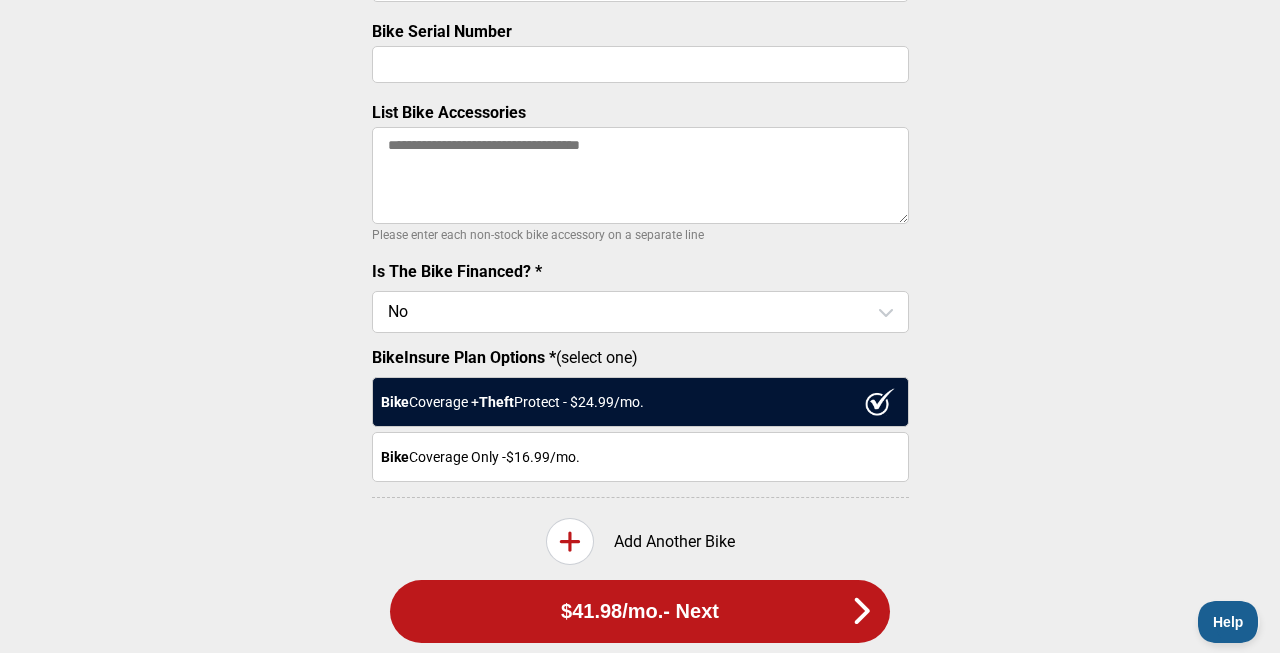click on "Bike Coverage Only -  $16.99 /mo." at bounding box center [640, 457] 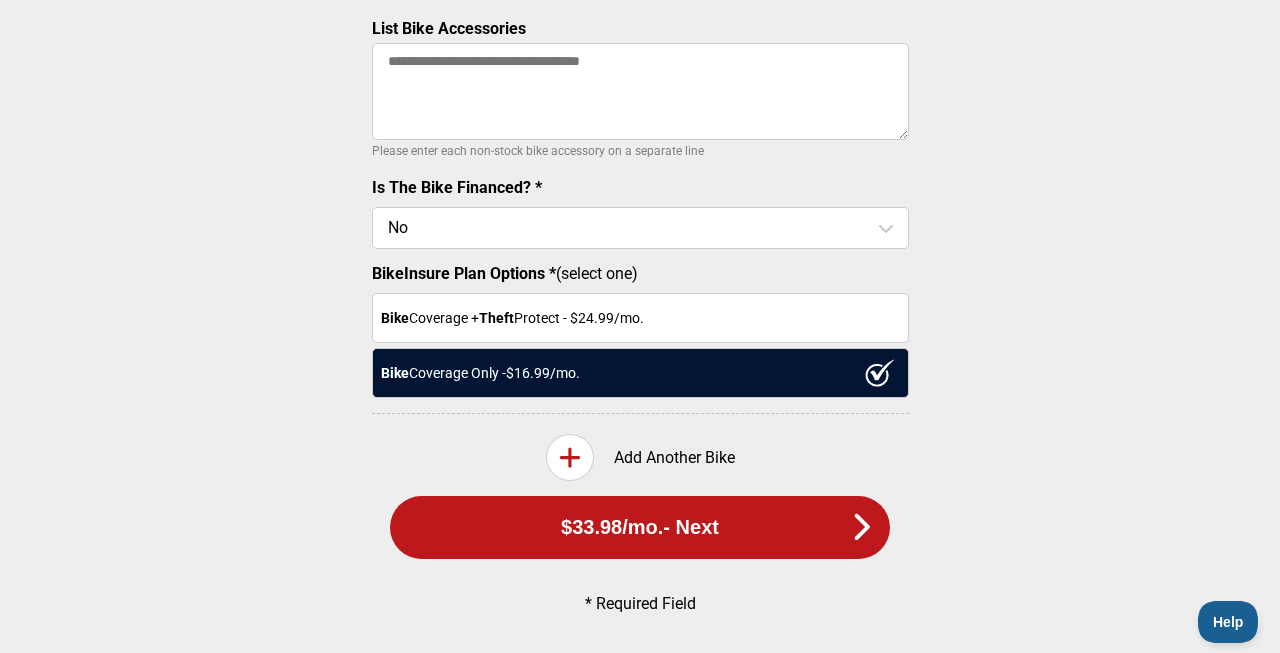 scroll, scrollTop: 918, scrollLeft: 0, axis: vertical 